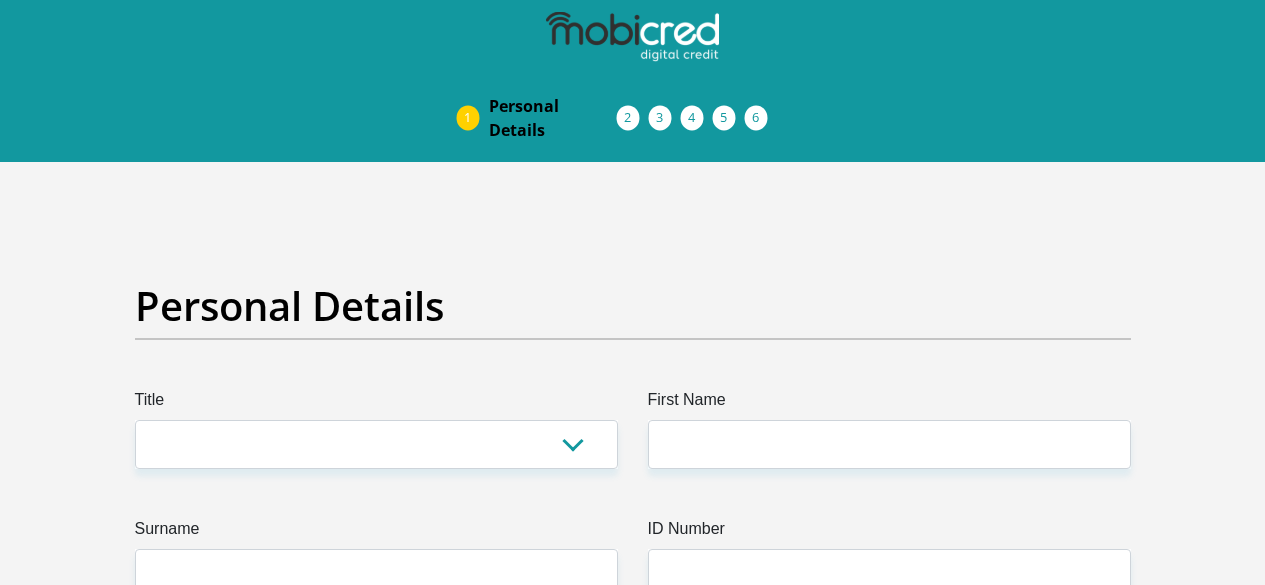 scroll, scrollTop: 0, scrollLeft: 0, axis: both 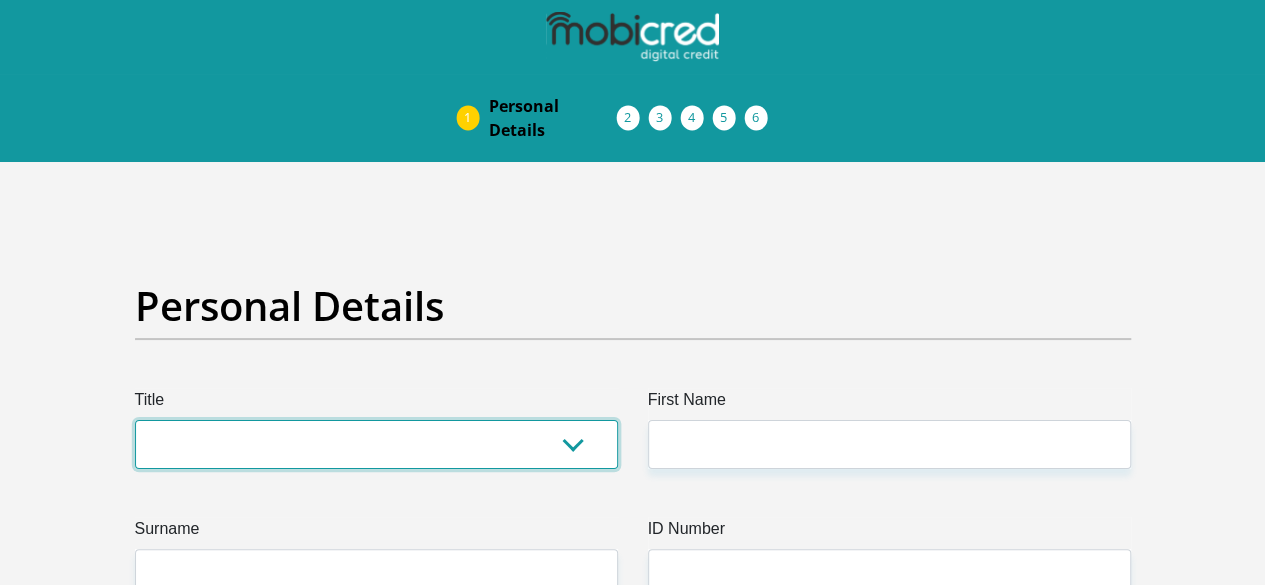 click on "Mr
Ms
Mrs
Dr
Other" at bounding box center (376, 444) 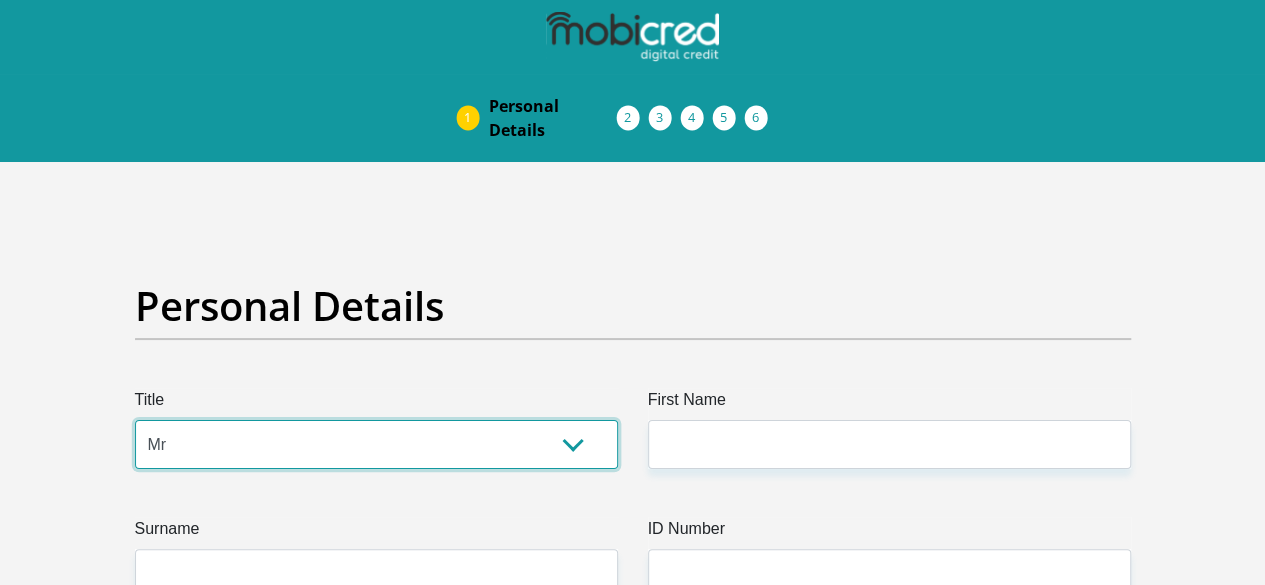click on "Mr
Ms
Mrs
Dr
Other" at bounding box center (376, 444) 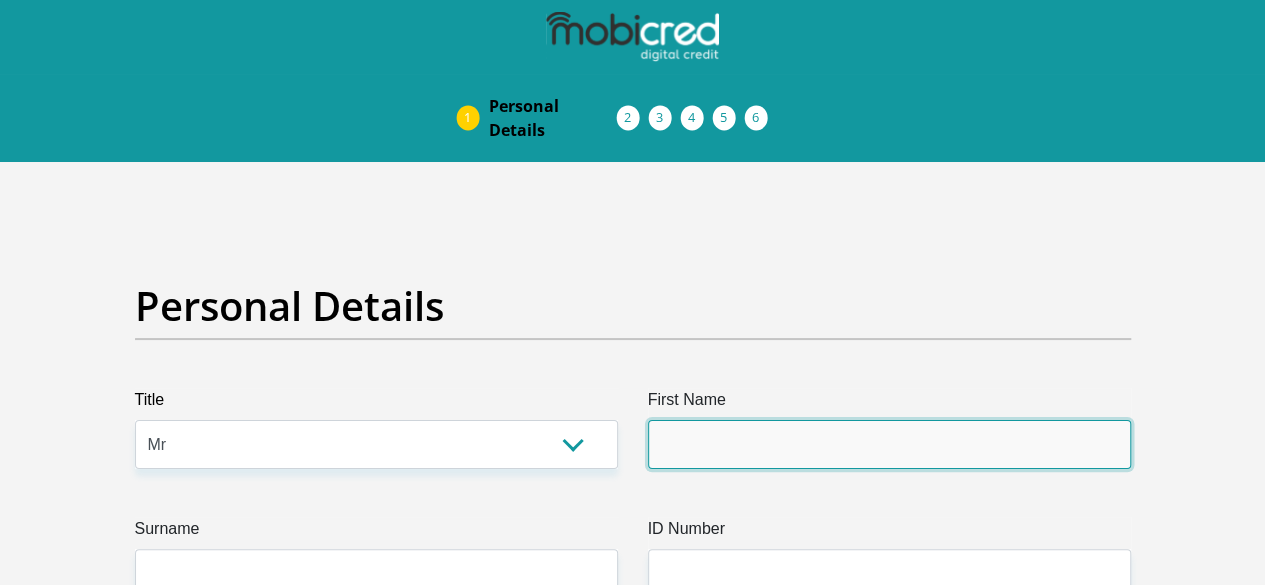 click on "First Name" at bounding box center [889, 444] 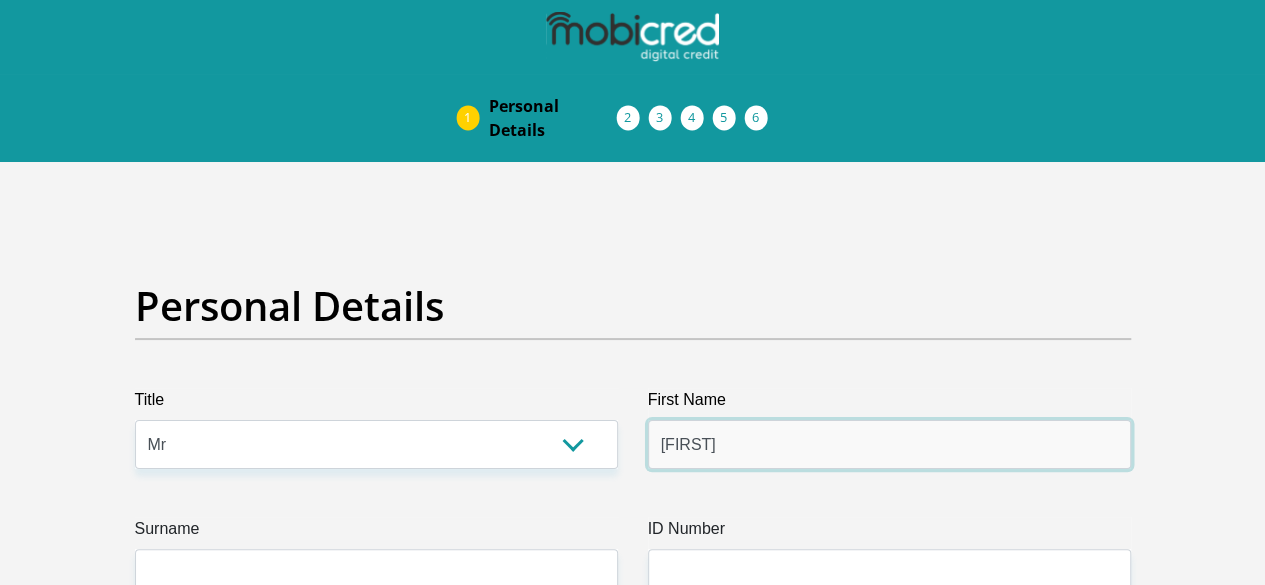 type on "Andile" 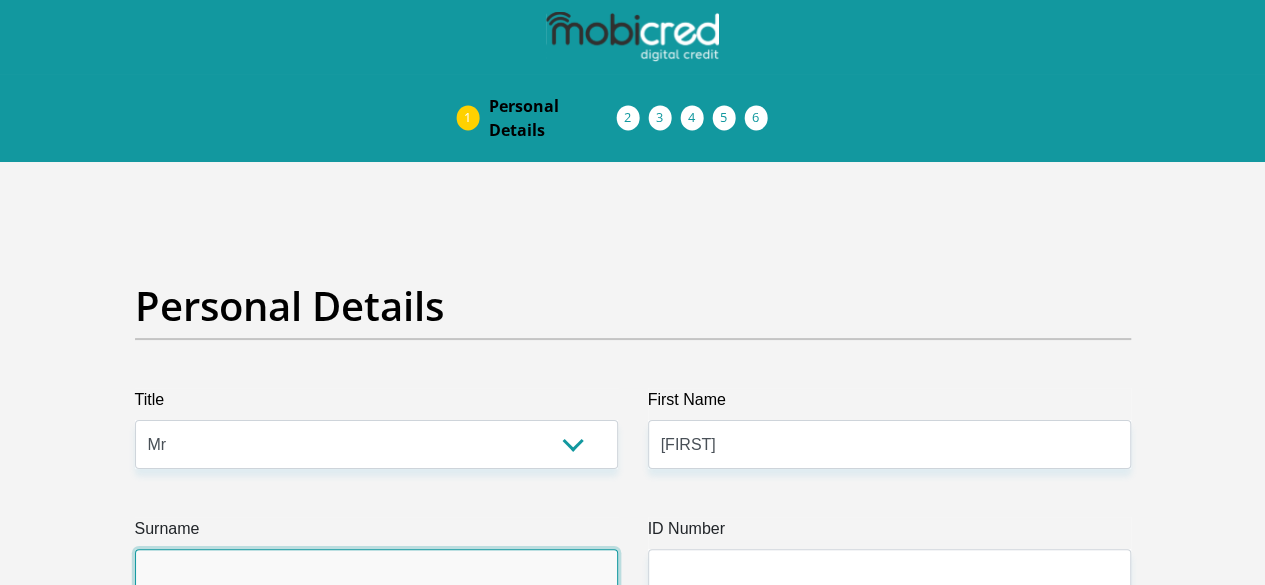 click on "Surname" at bounding box center [376, 573] 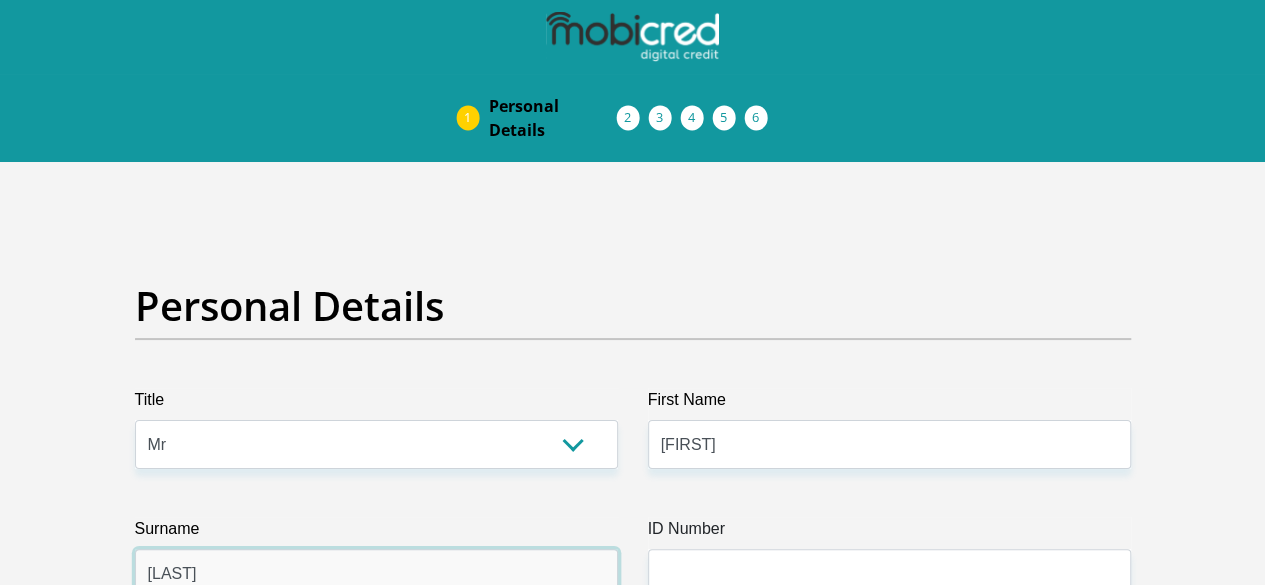 type on "Cele" 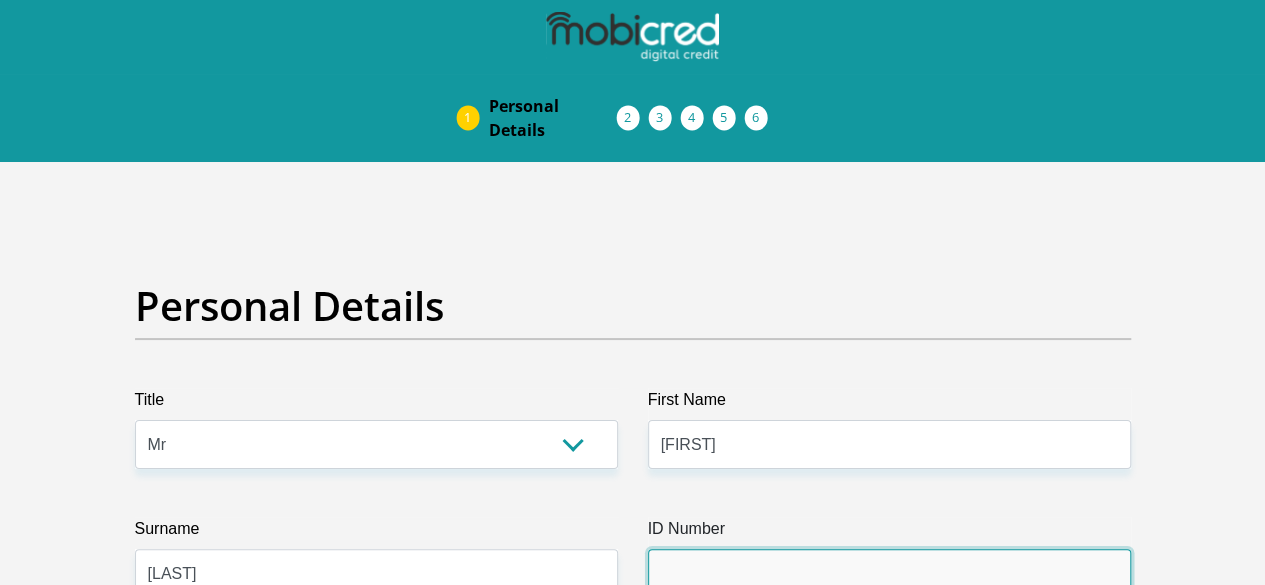 click on "ID Number" at bounding box center [889, 573] 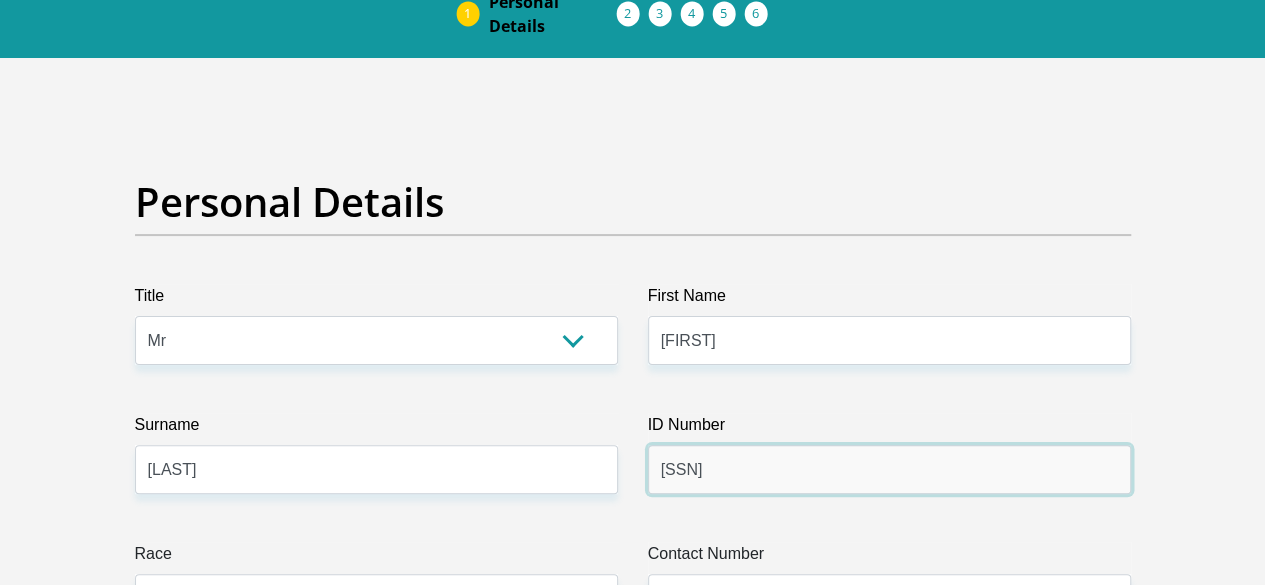 scroll, scrollTop: 300, scrollLeft: 0, axis: vertical 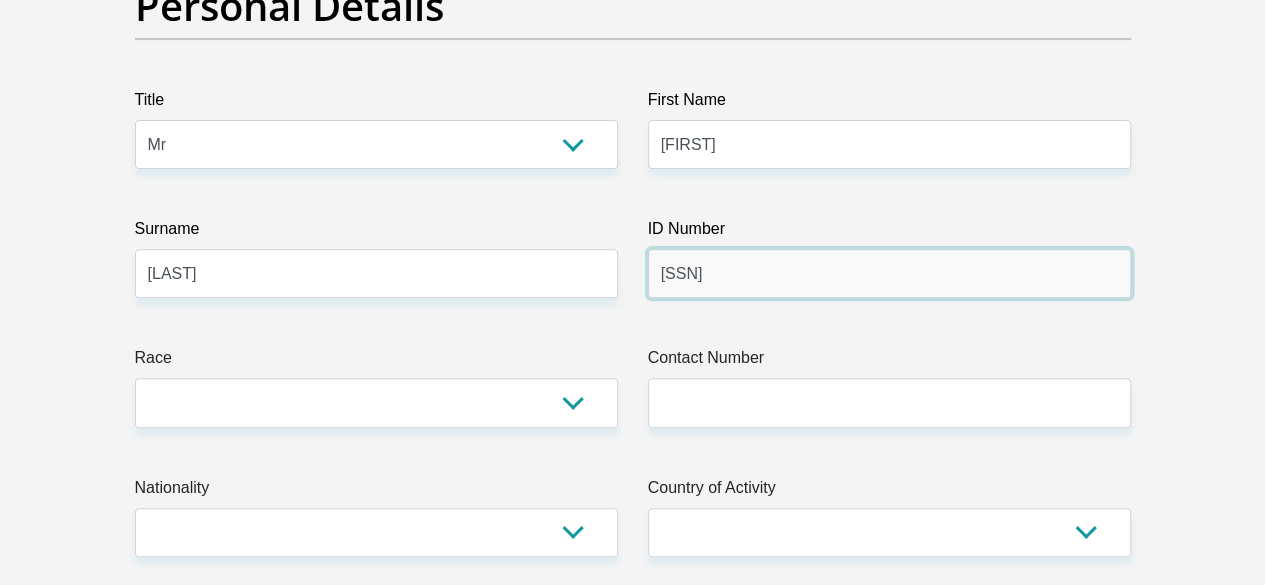 type on "9305035412083" 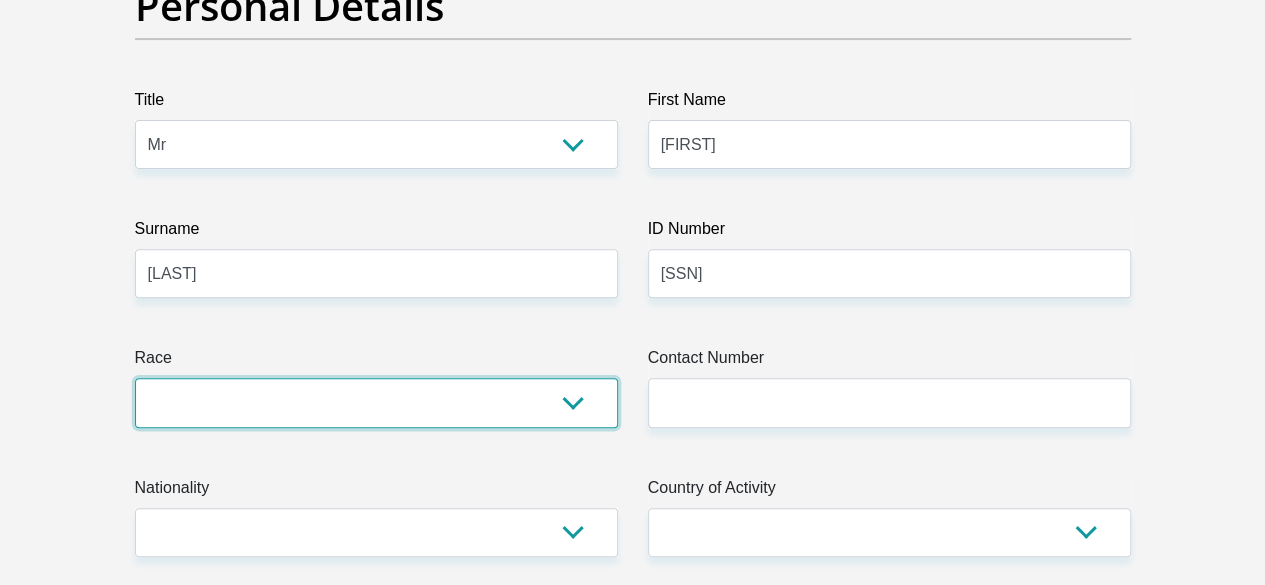 click on "Black
Coloured
Indian
White
Other" at bounding box center [376, 402] 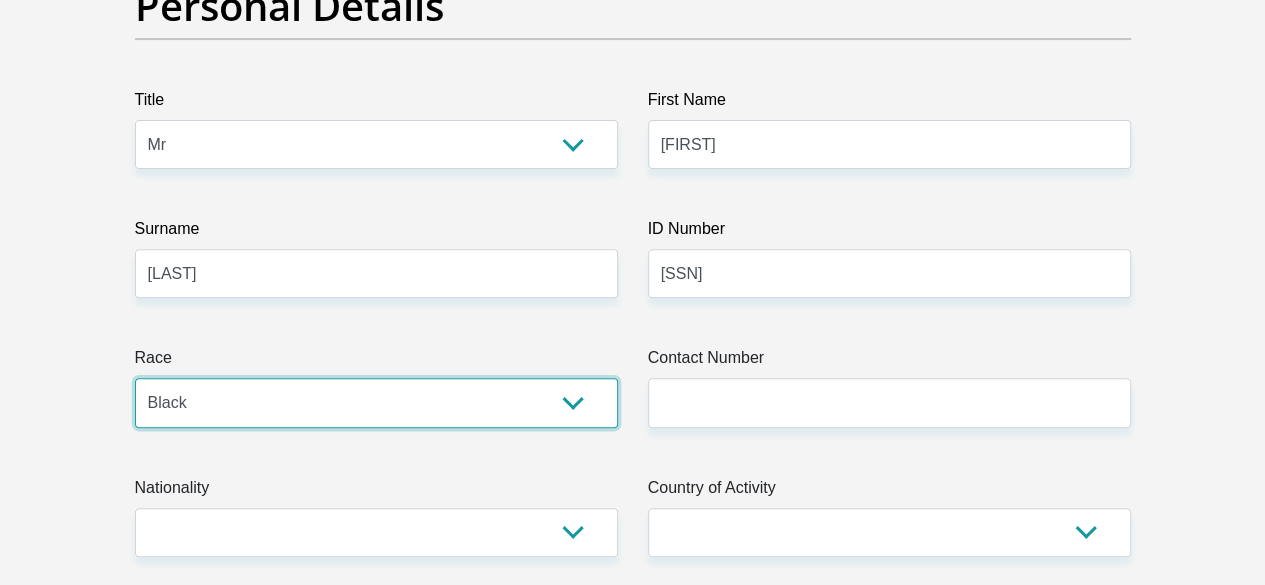 click on "Black
Coloured
Indian
White
Other" at bounding box center (376, 402) 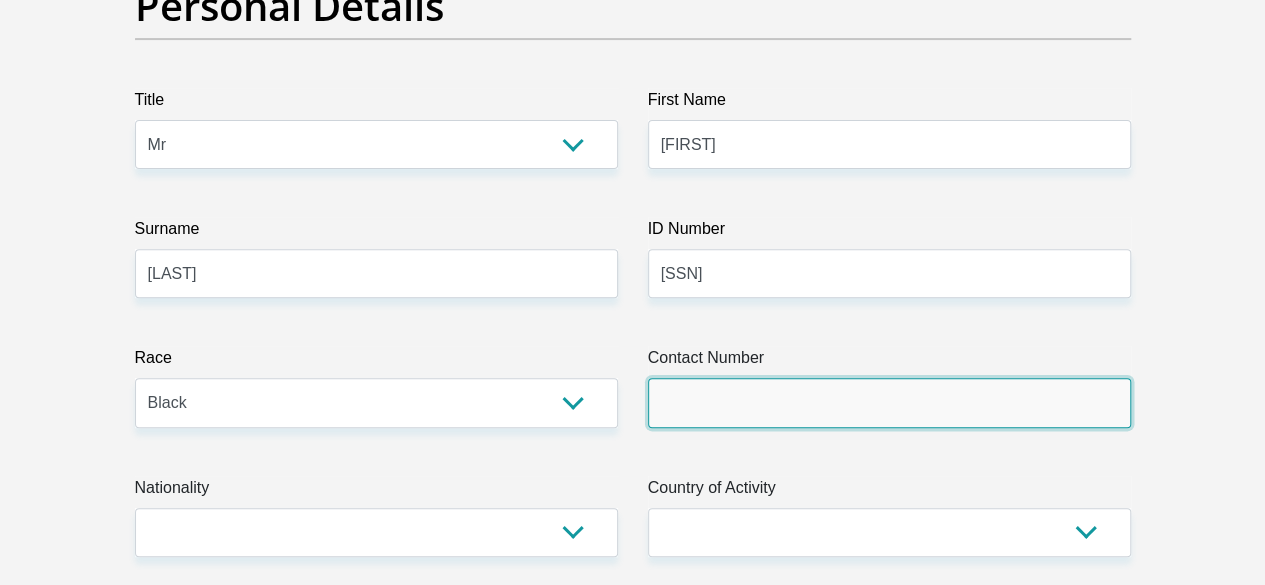 click on "Contact Number" at bounding box center (889, 402) 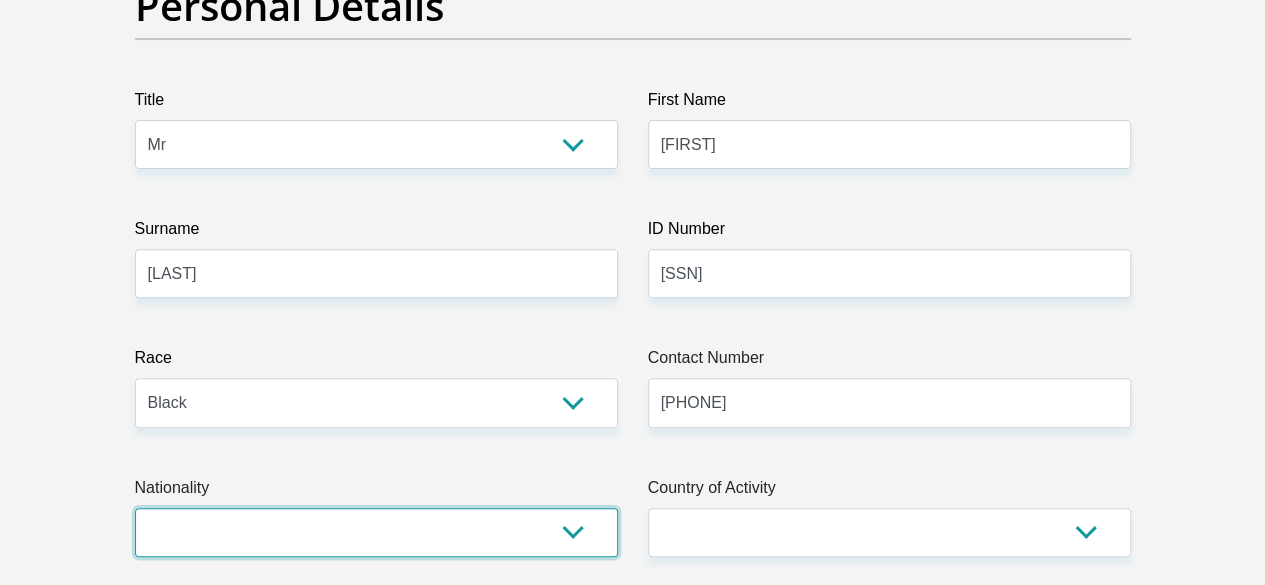 select on "ZAF" 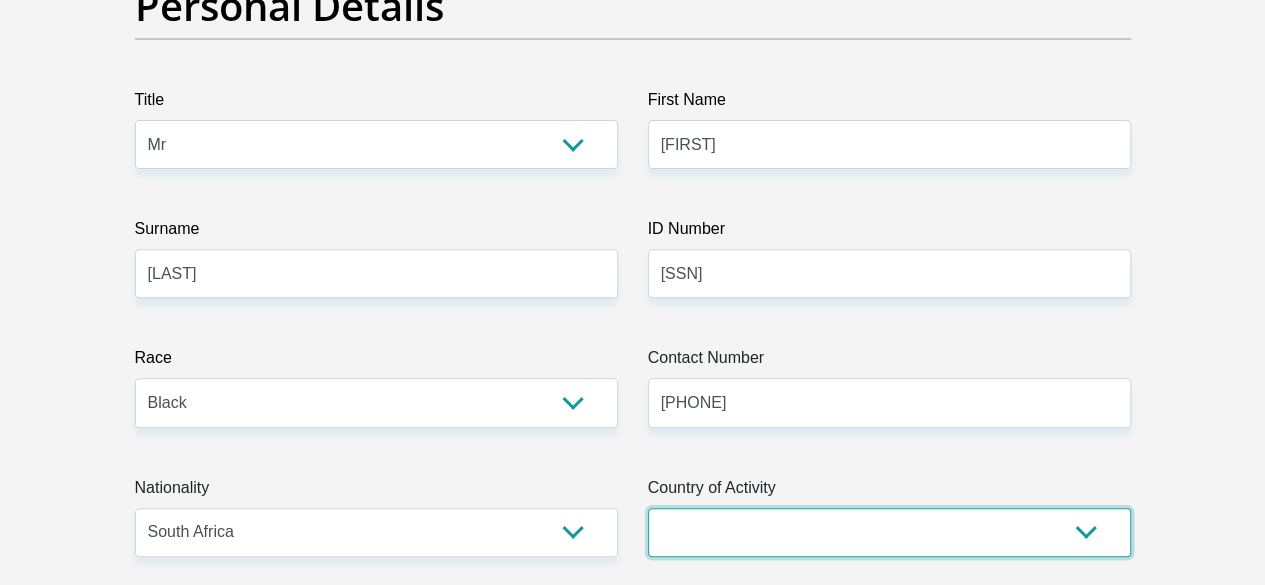 select on "ZAF" 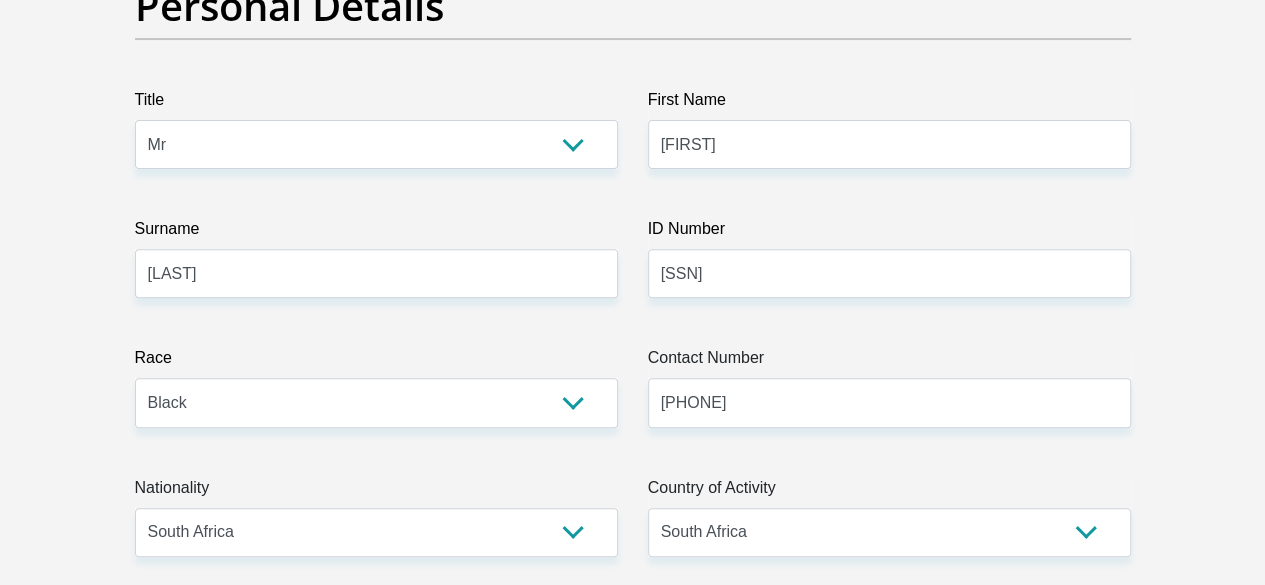 type on "34 Horsewood DR" 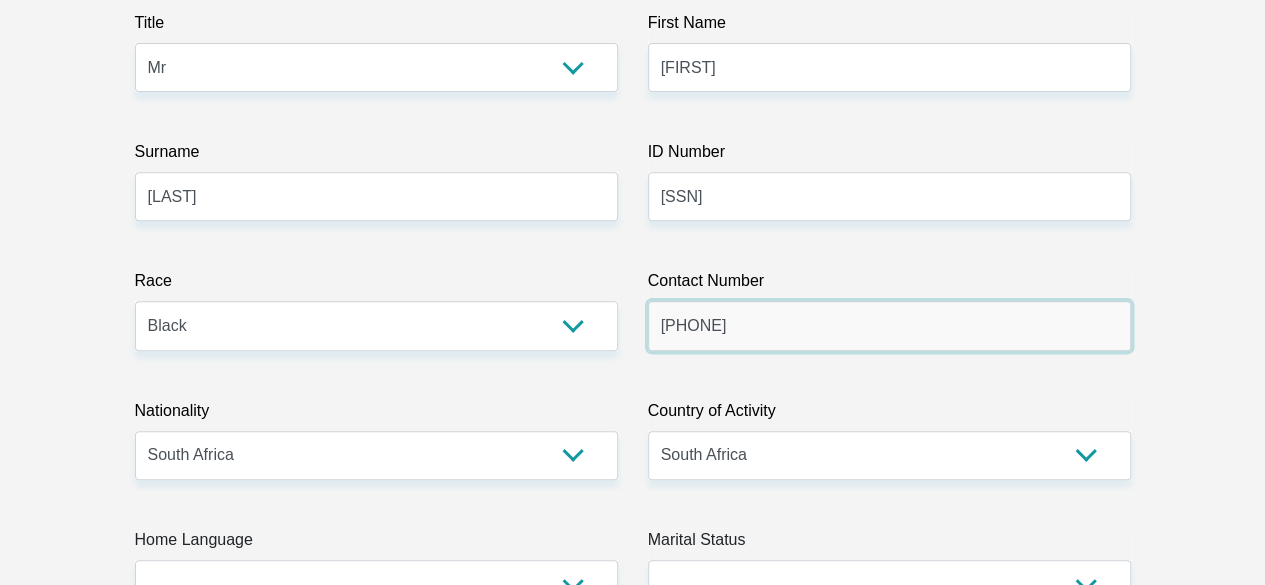 scroll, scrollTop: 600, scrollLeft: 0, axis: vertical 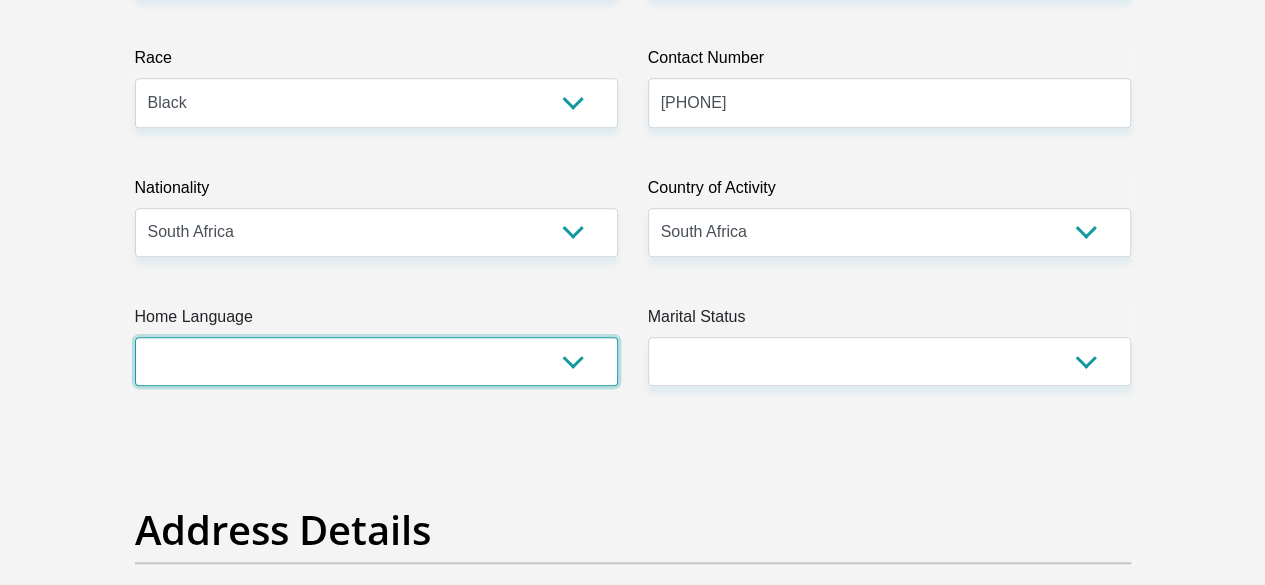 click on "Afrikaans
English
Sepedi
South Ndebele
Southern Sotho
Swati
Tsonga
Tswana
Venda
Xhosa
Zulu
Other" at bounding box center [376, 361] 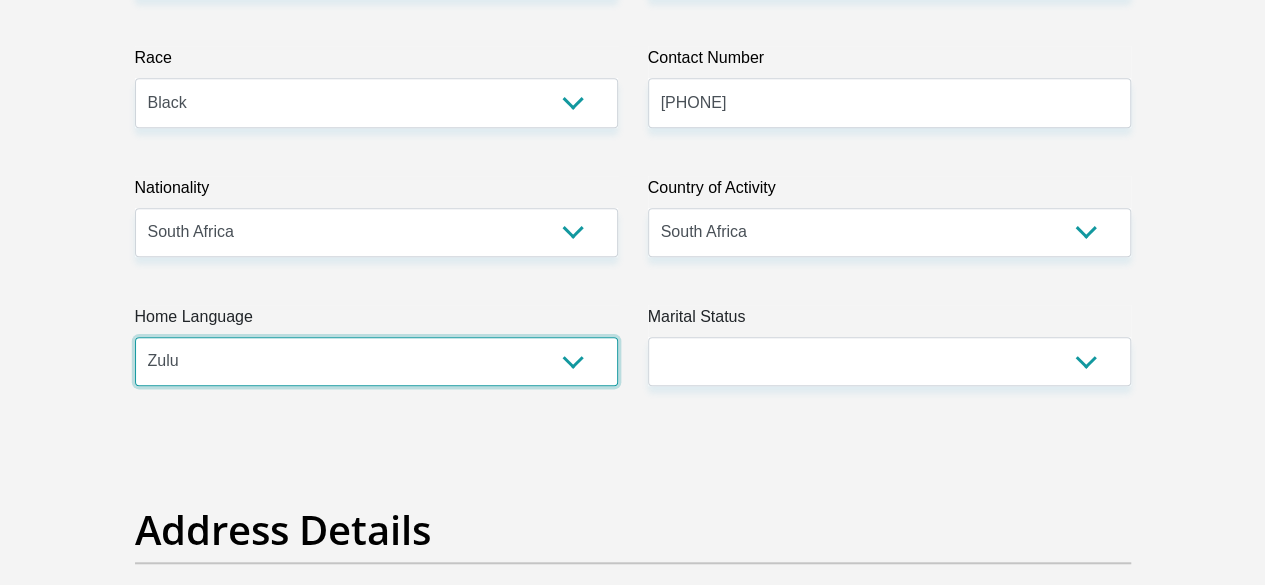 click on "Afrikaans
English
Sepedi
South Ndebele
Southern Sotho
Swati
Tsonga
Tswana
Venda
Xhosa
Zulu
Other" at bounding box center (376, 361) 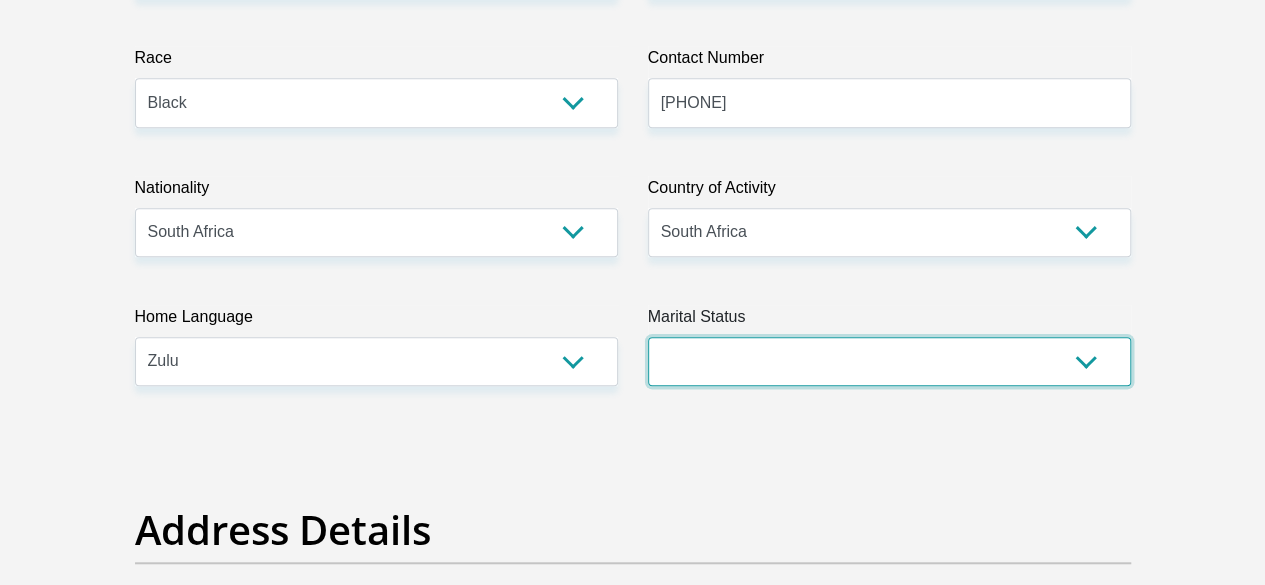 click on "Married ANC
Single
Divorced
Widowed
Married COP or Customary Law" at bounding box center [889, 361] 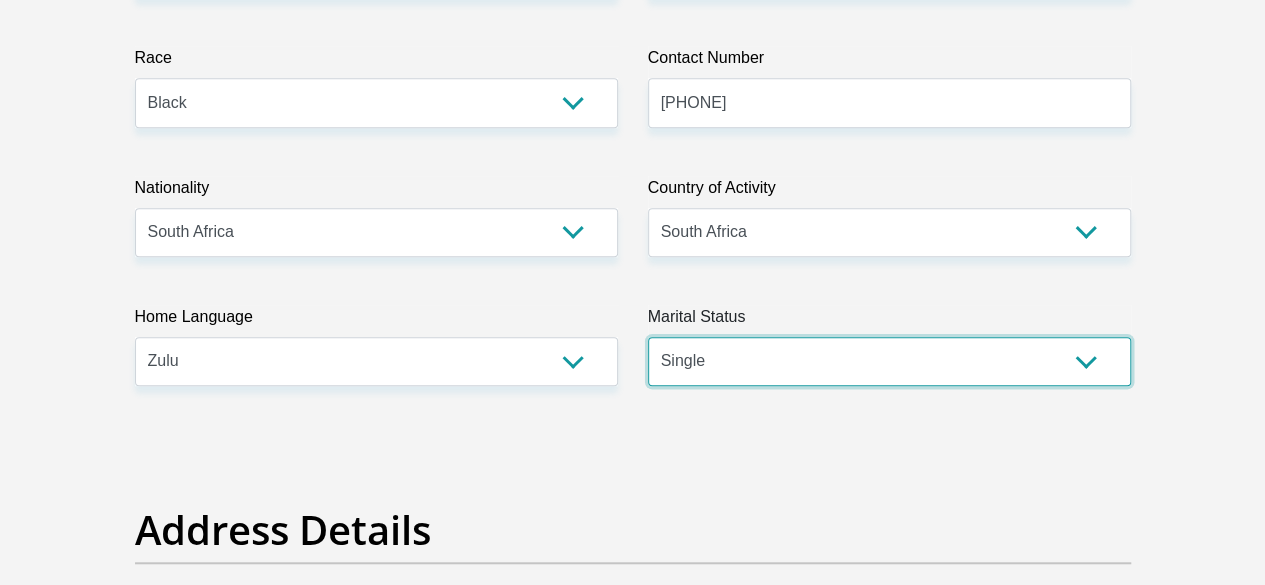 click on "Married ANC
Single
Divorced
Widowed
Married COP or Customary Law" at bounding box center [889, 361] 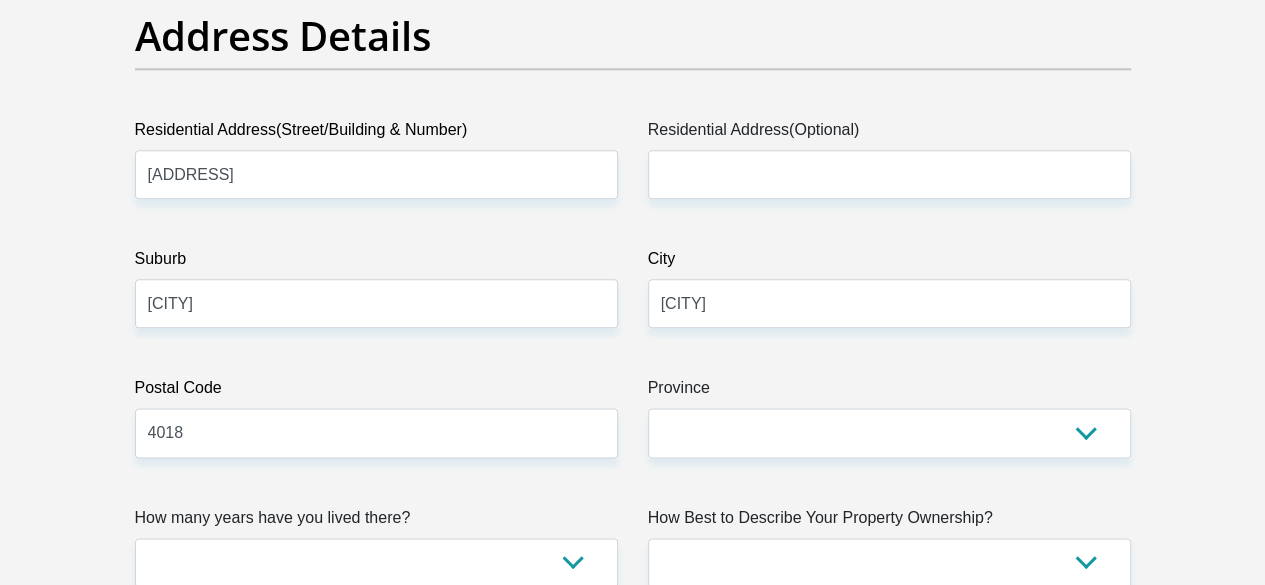 scroll, scrollTop: 1100, scrollLeft: 0, axis: vertical 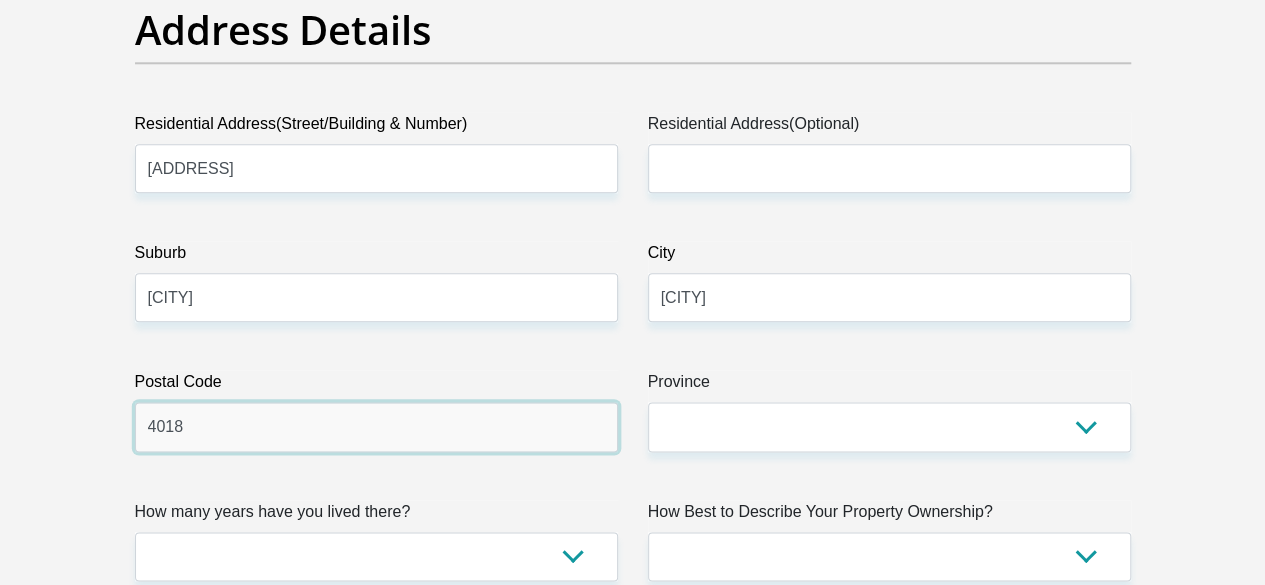 click on "4018" at bounding box center (376, 426) 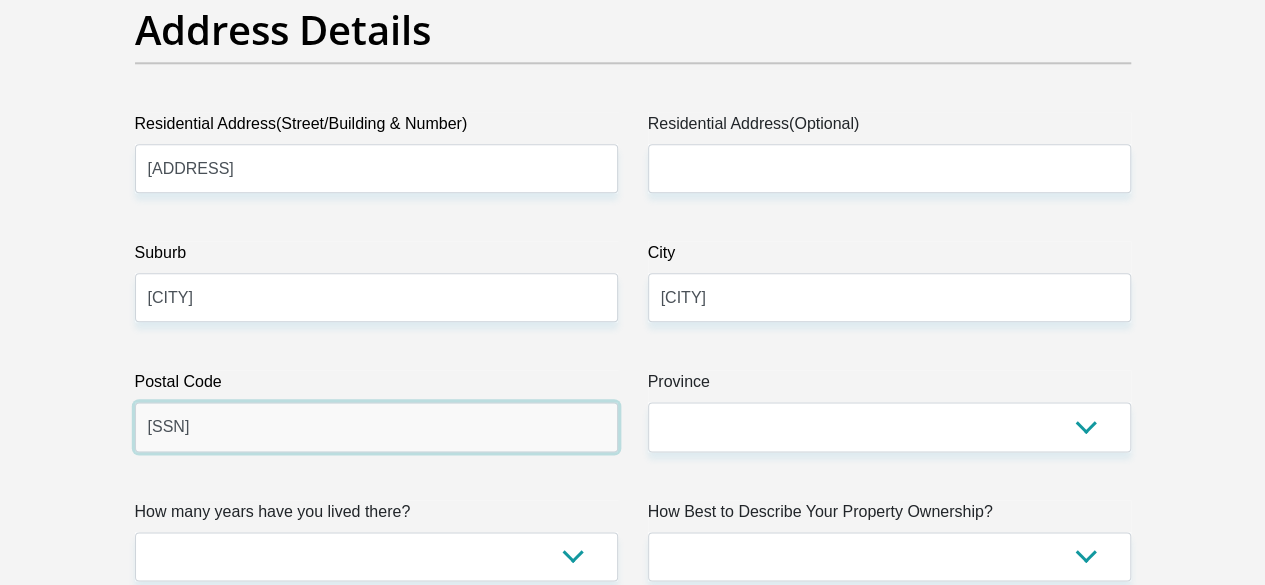 type on "4418" 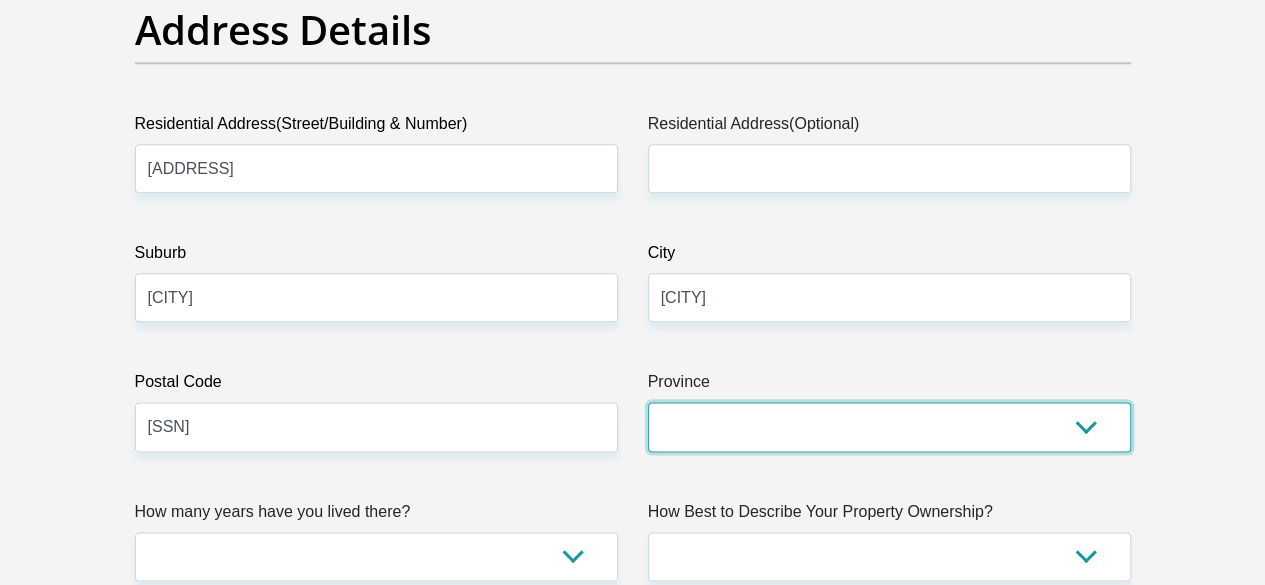 click on "Eastern Cape
Free State
Gauteng
KwaZulu-Natal
Limpopo
Mpumalanga
Northern Cape
North West
Western Cape" at bounding box center (889, 426) 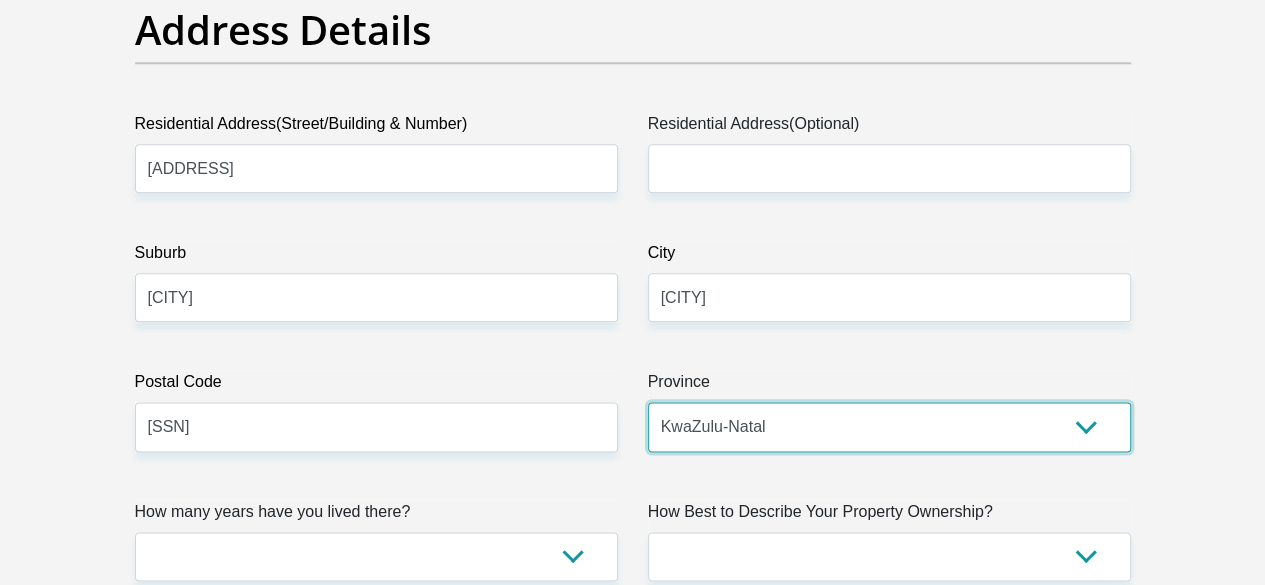 click on "Eastern Cape
Free State
Gauteng
KwaZulu-Natal
Limpopo
Mpumalanga
Northern Cape
North West
Western Cape" at bounding box center (889, 426) 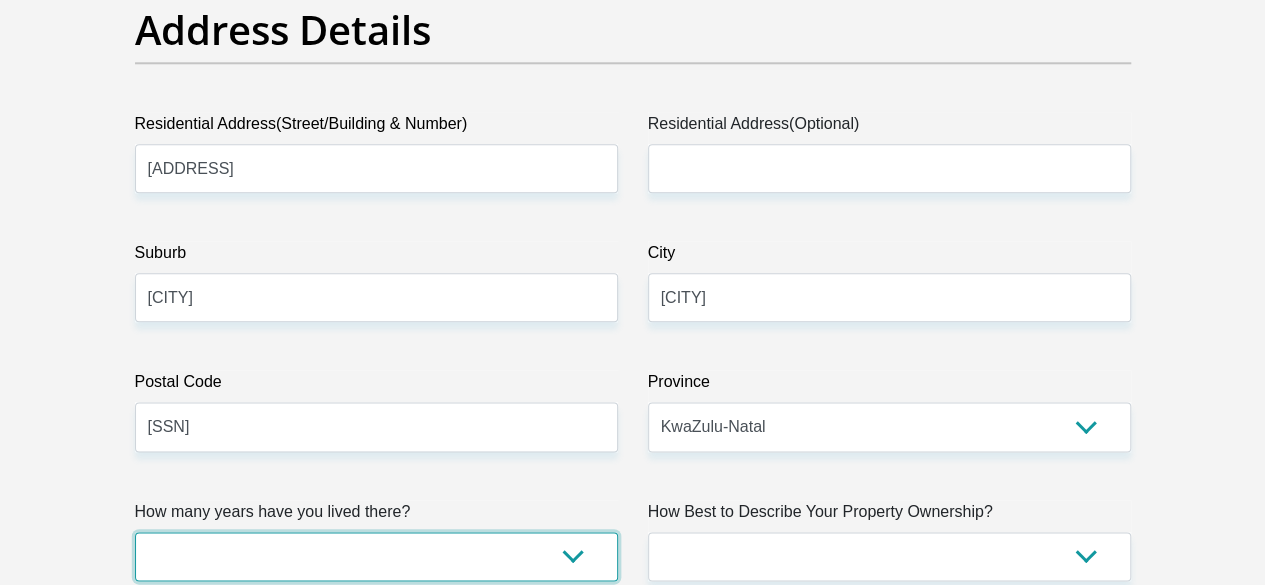 click on "less than 1 year
1-3 years
3-5 years
5+ years" at bounding box center (376, 556) 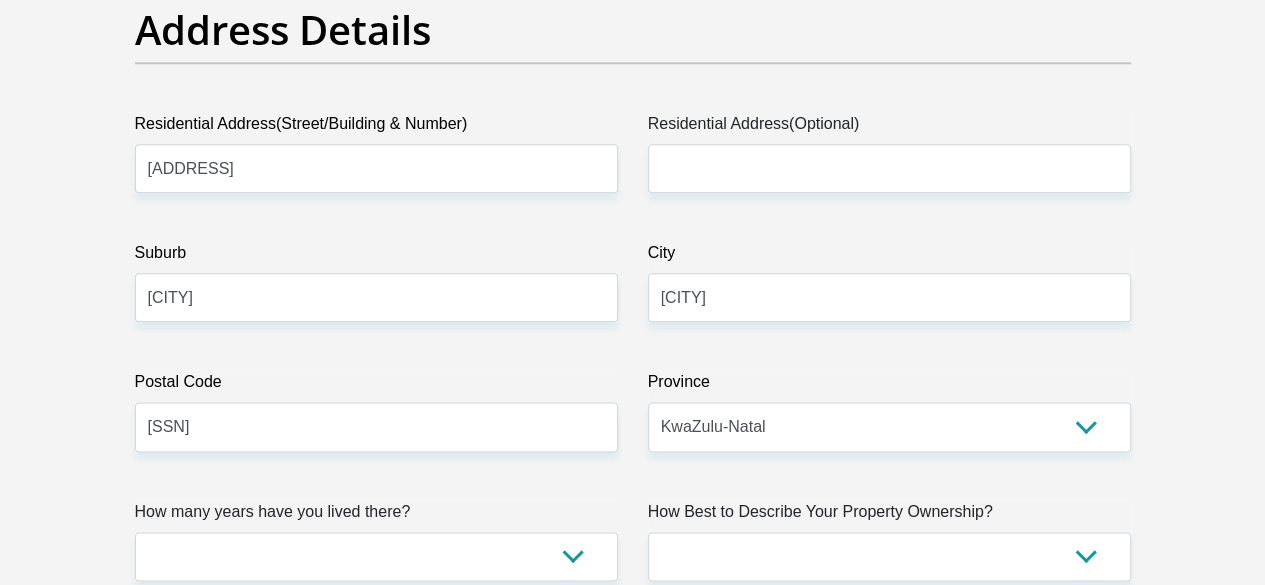 click on "Title
Mr
Ms
Mrs
Dr
Other
First Name
Andile
Surname
Cele
ID Number
9305035412083
Please input valid ID number
Race
Black
Coloured
Indian
White
Other
Contact Number
0720663121
Please input valid contact number
Nationality
South Africa
Afghanistan
Aland Islands  Albania  Algeria" at bounding box center [633, 2541] 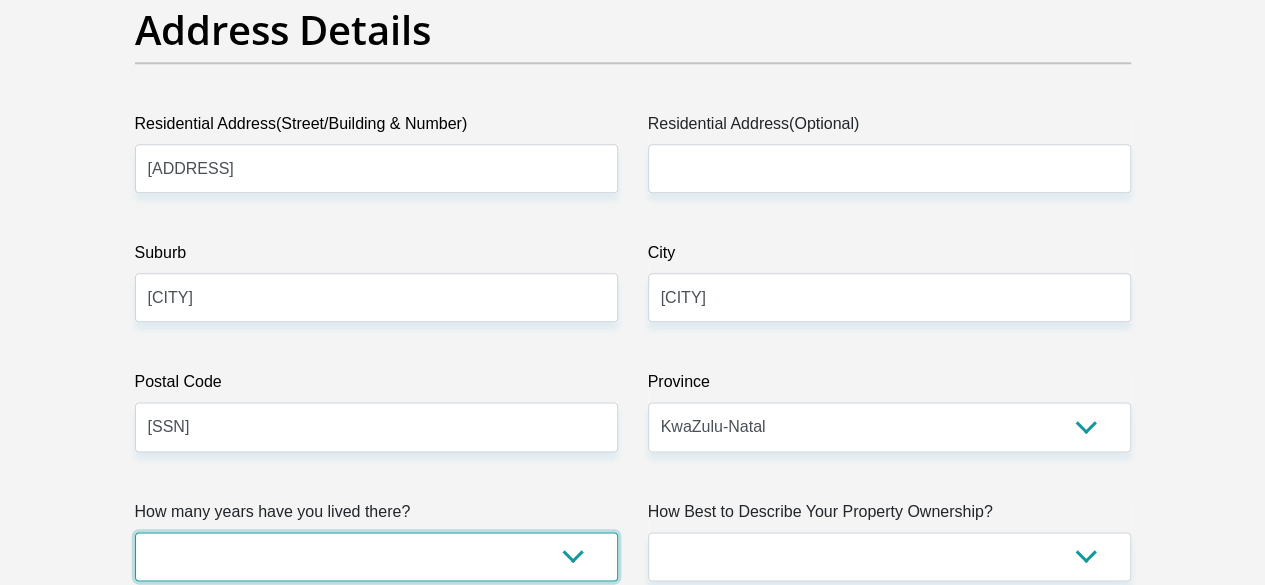 click on "less than 1 year
1-3 years
3-5 years
5+ years" at bounding box center (376, 556) 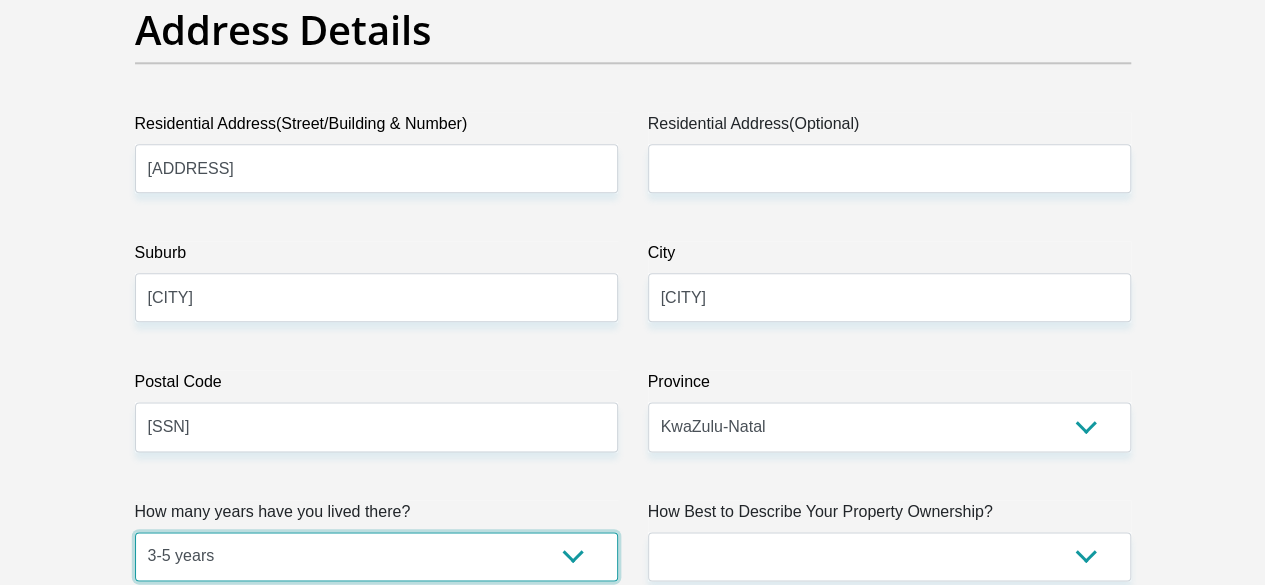 click on "less than 1 year
1-3 years
3-5 years
5+ years" at bounding box center (376, 556) 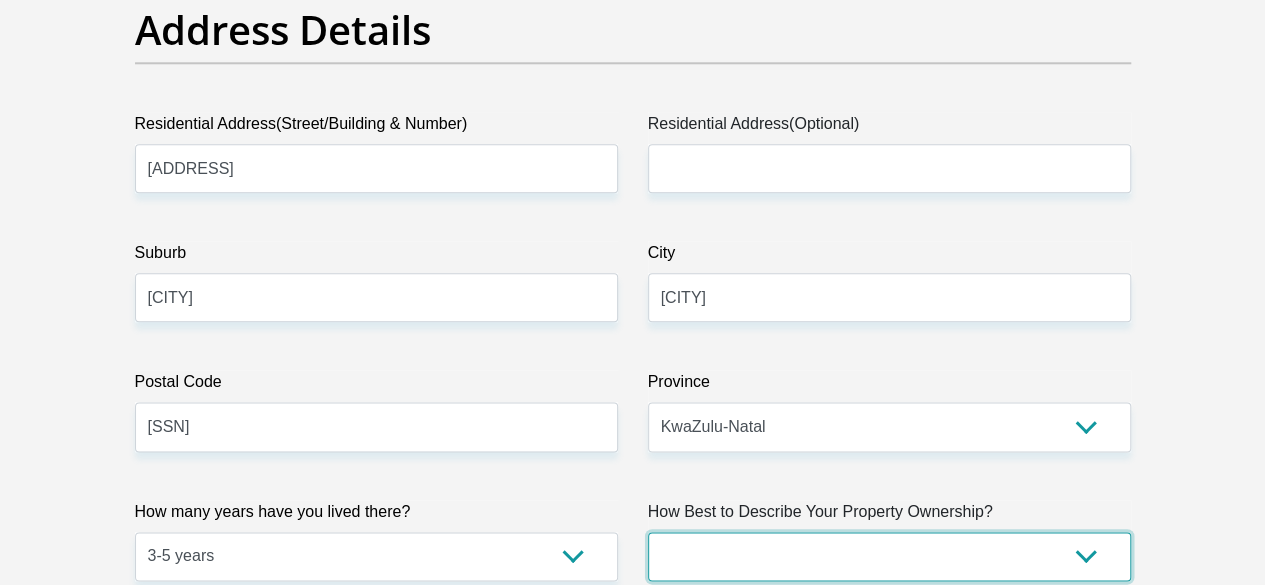 click on "Owned
Rented
Family Owned
Company Dwelling" at bounding box center [889, 556] 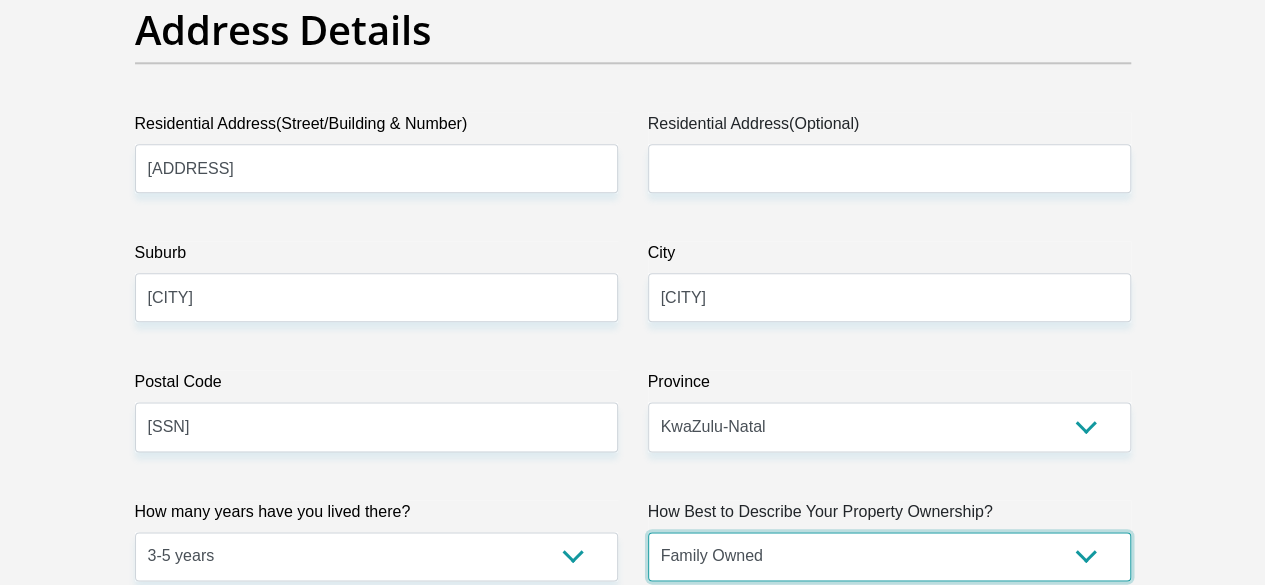 click on "Owned
Rented
Family Owned
Company Dwelling" at bounding box center [889, 556] 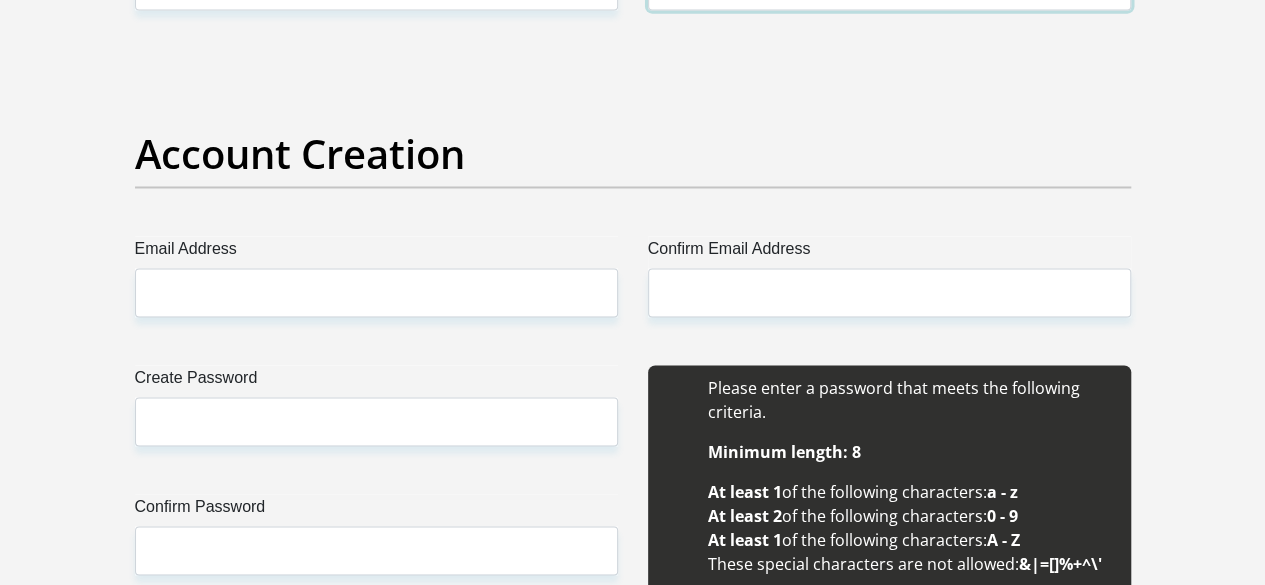 scroll, scrollTop: 1700, scrollLeft: 0, axis: vertical 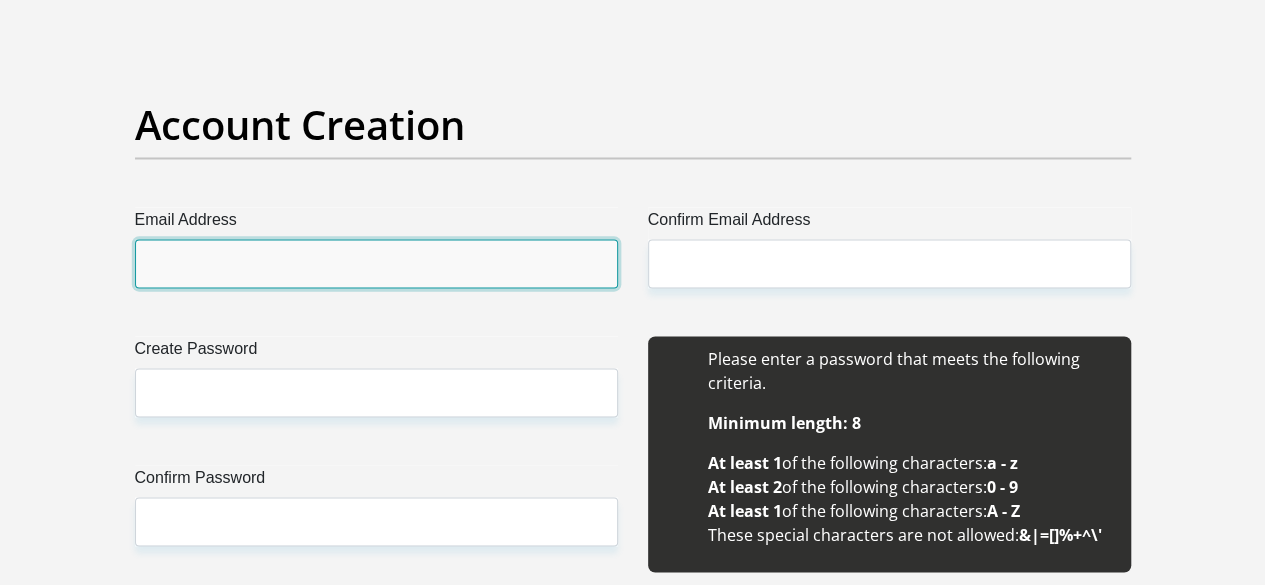 click on "Email Address" at bounding box center [376, 263] 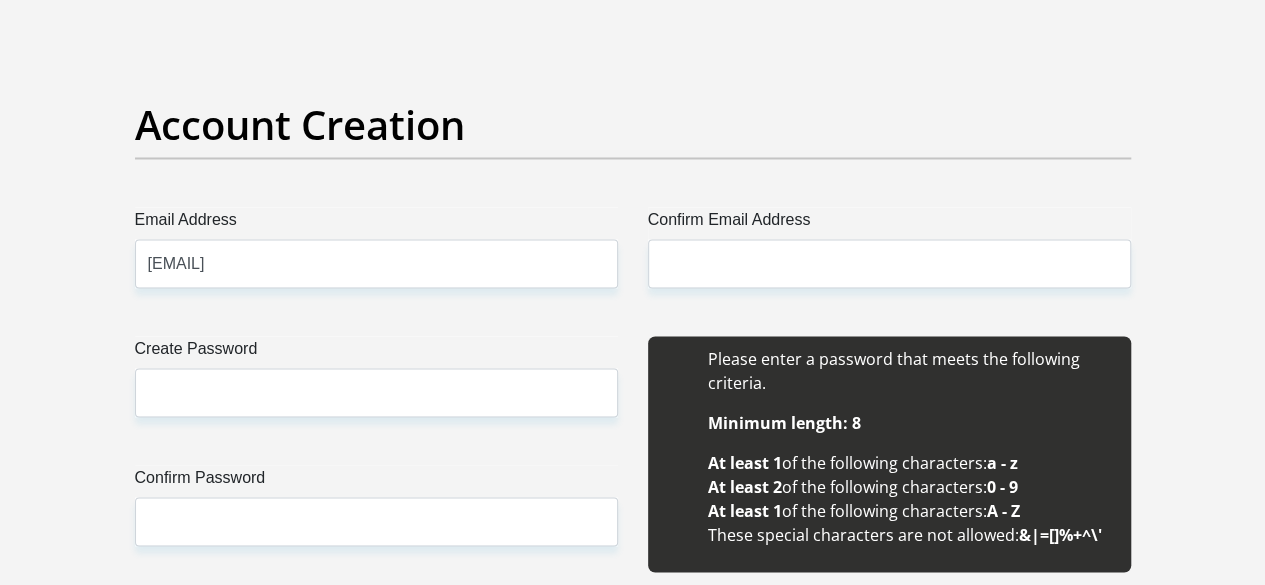 type on "andilecele730@gmail.com" 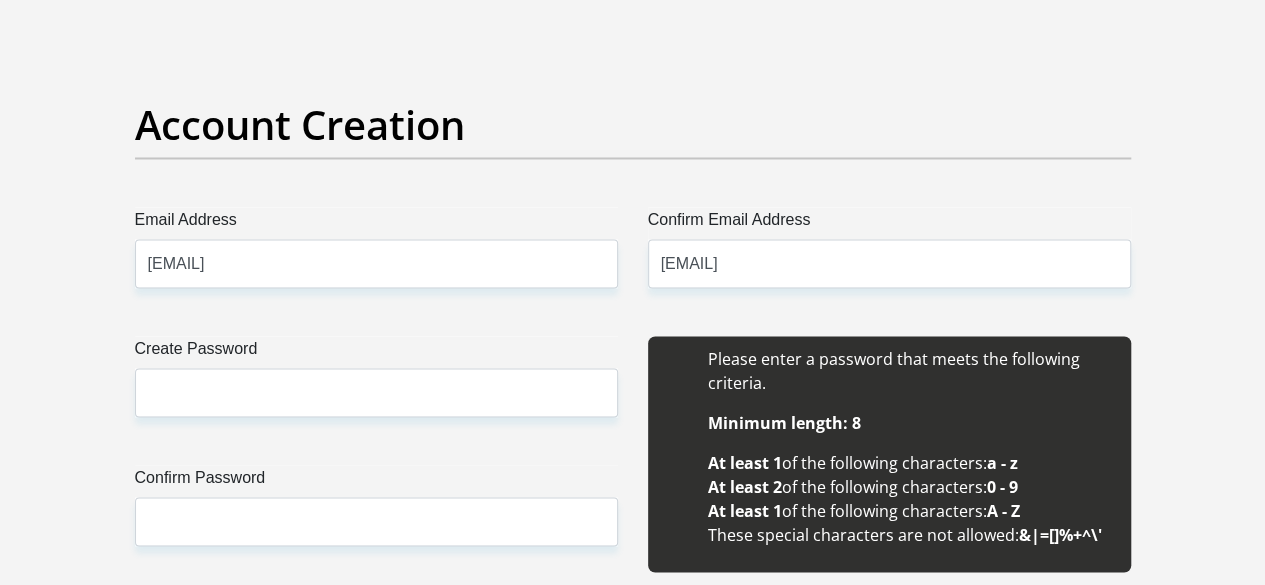 type 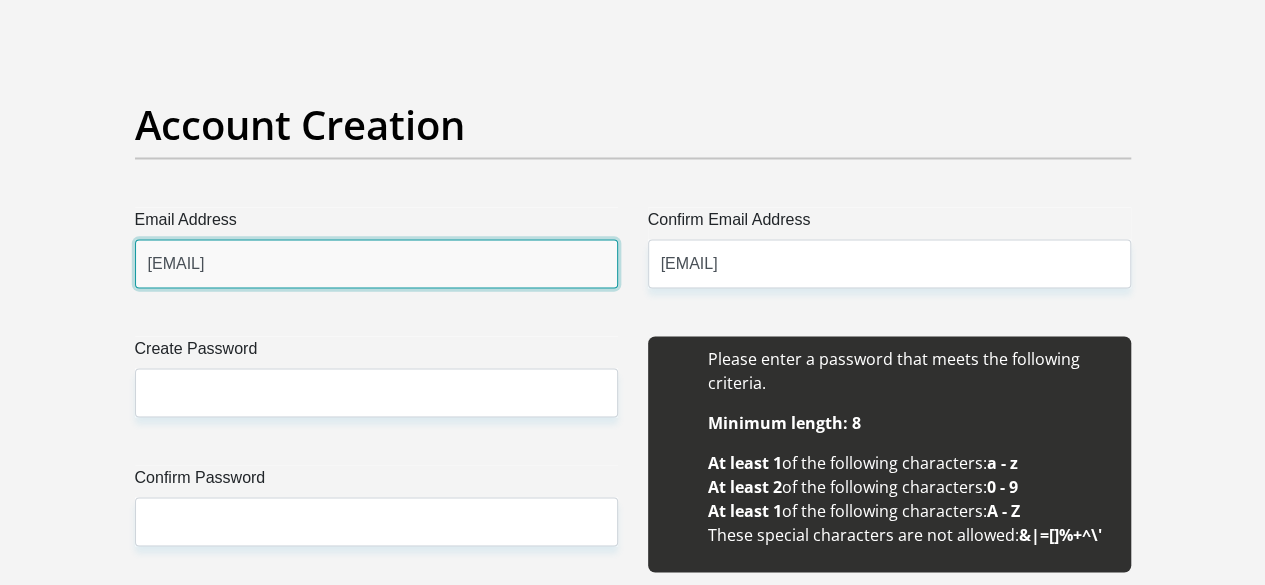 type 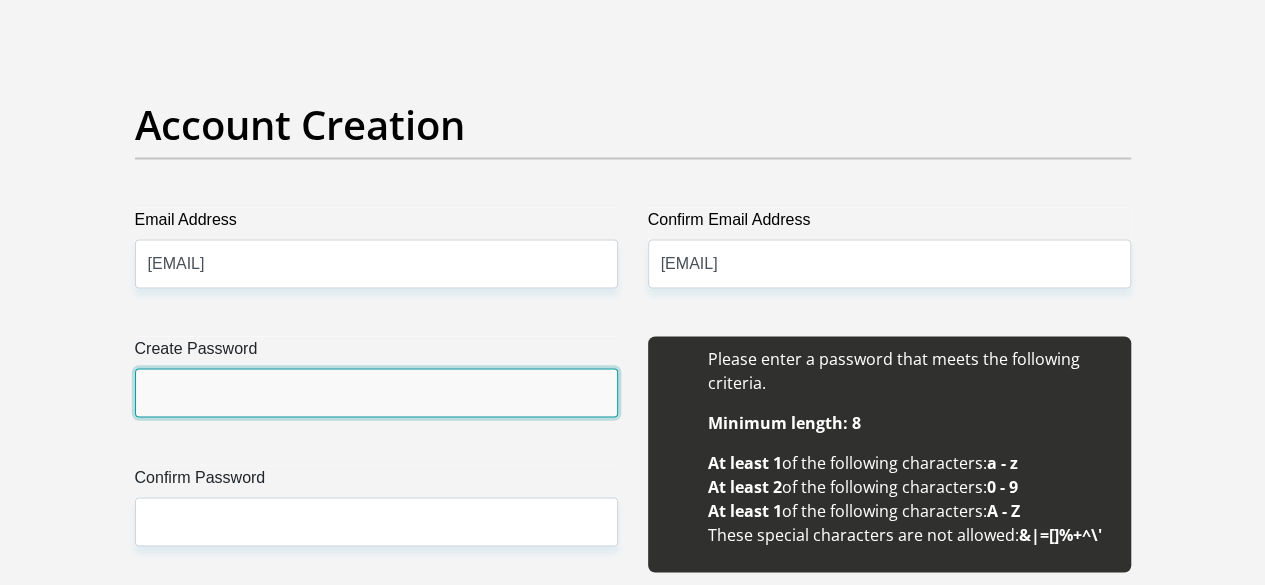 click on "Create Password" at bounding box center (376, 392) 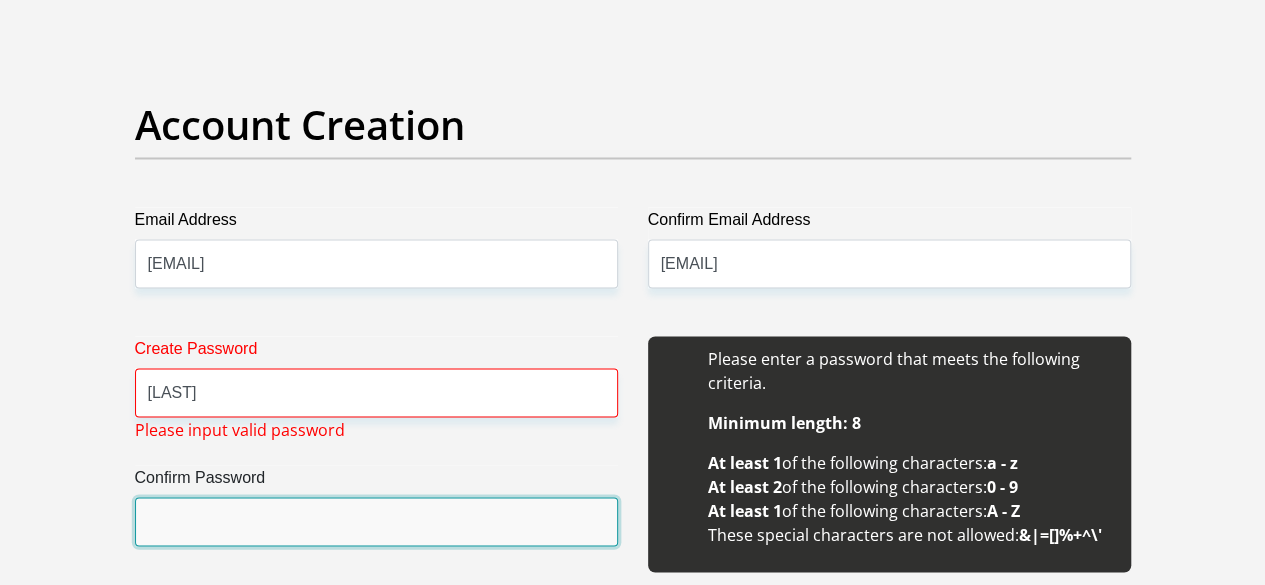 click on "Confirm Password" at bounding box center [376, 521] 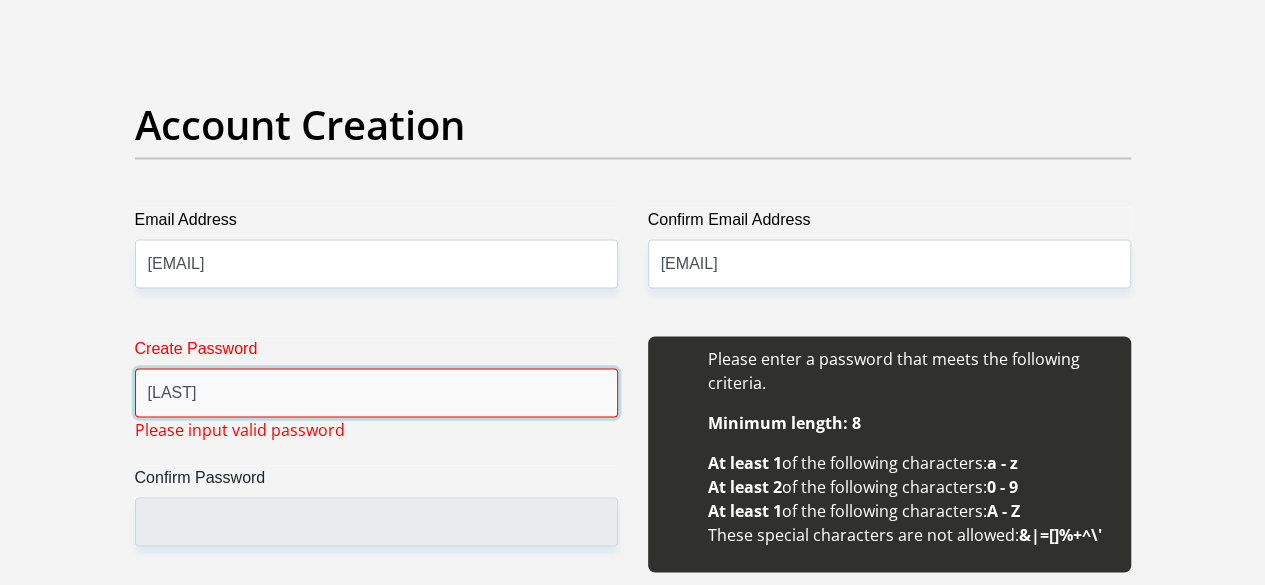 click on "Thegunners1#" at bounding box center [376, 392] 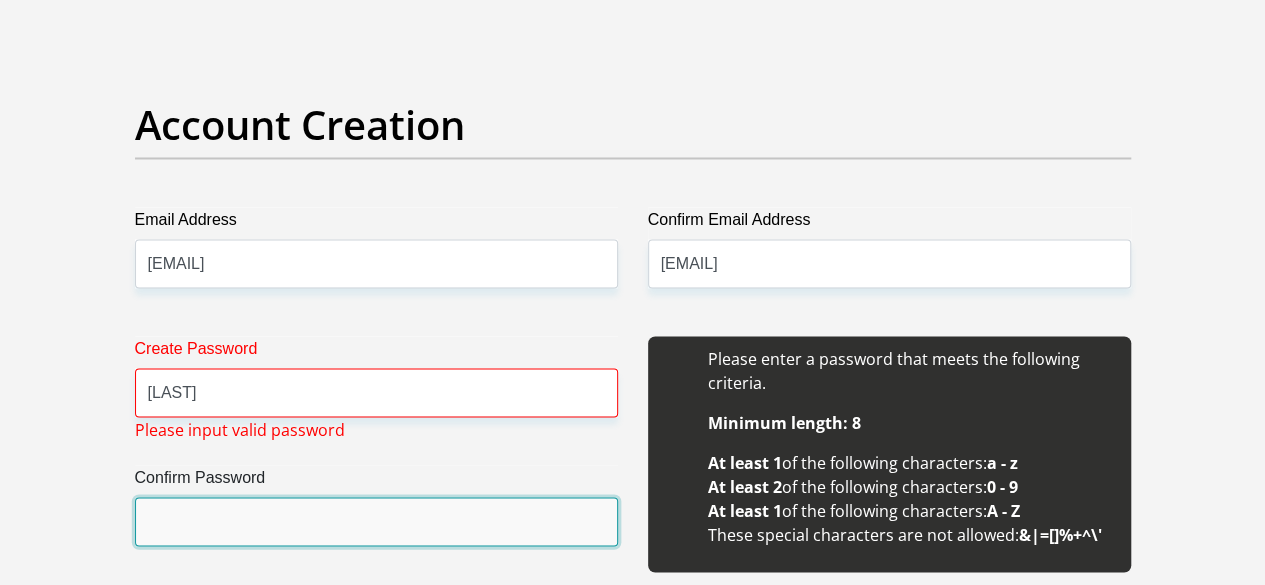 click on "Confirm Password" at bounding box center [376, 521] 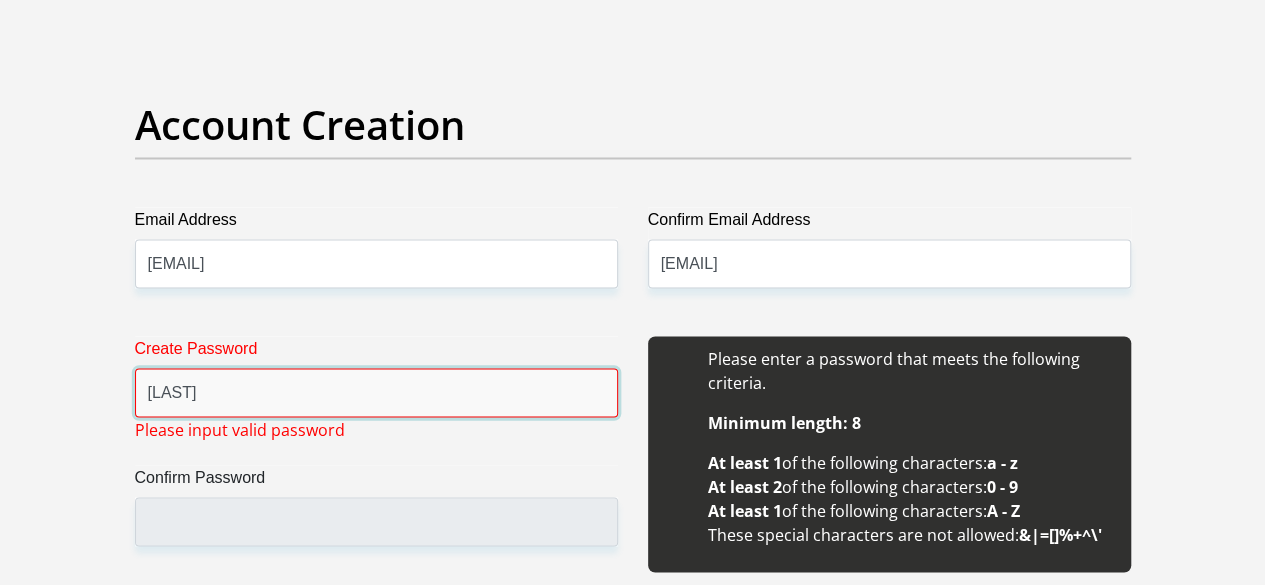 click on "Thegunners1" at bounding box center (376, 392) 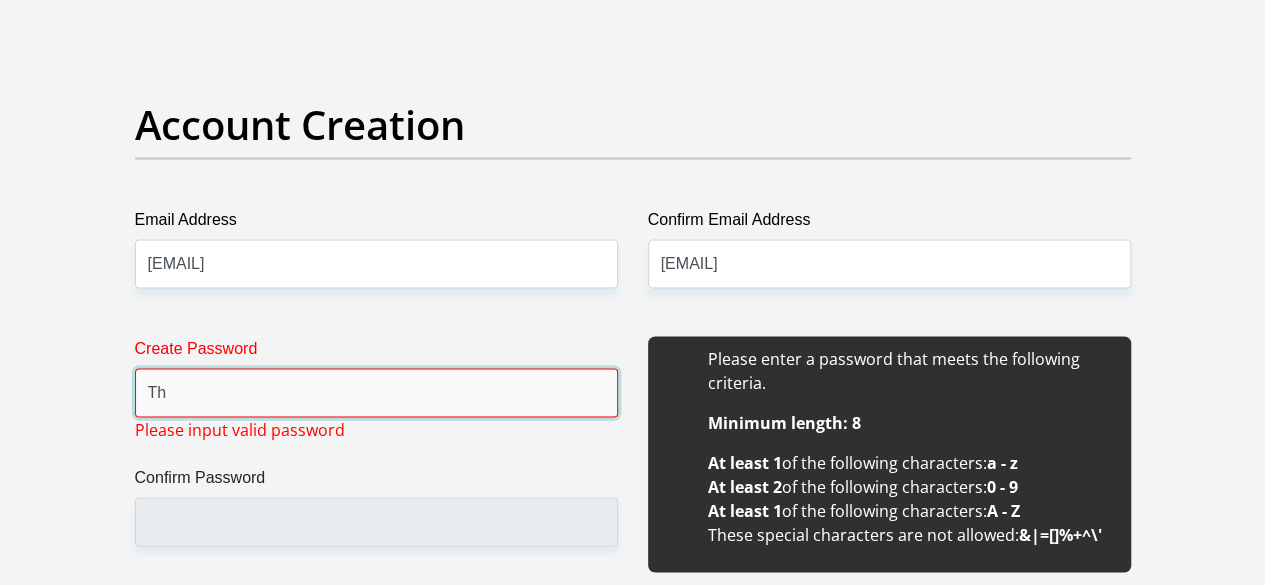 type on "T" 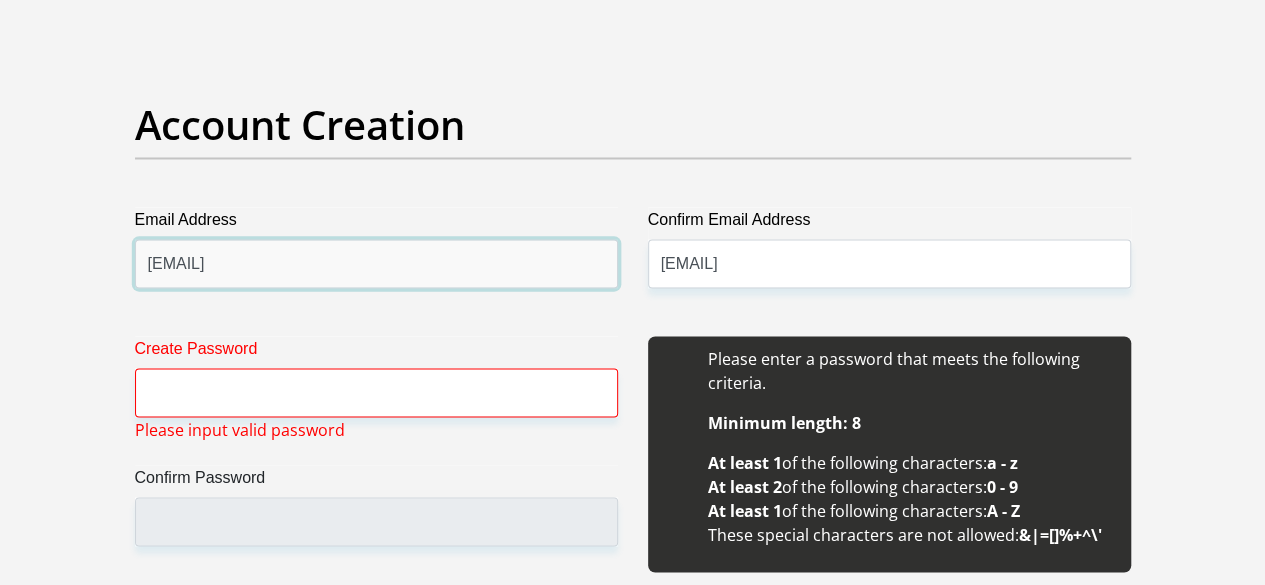 click on "andilecele730@gmail.com" at bounding box center (376, 263) 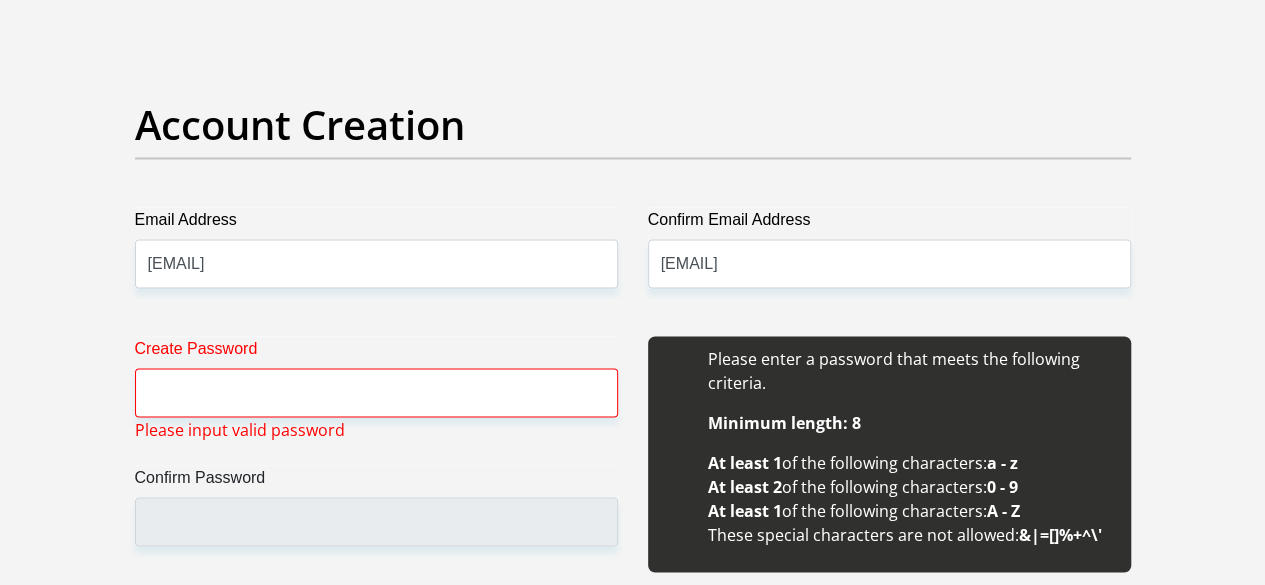 click on "Create Password
Please input valid password
Confirm Password" at bounding box center (376, 465) 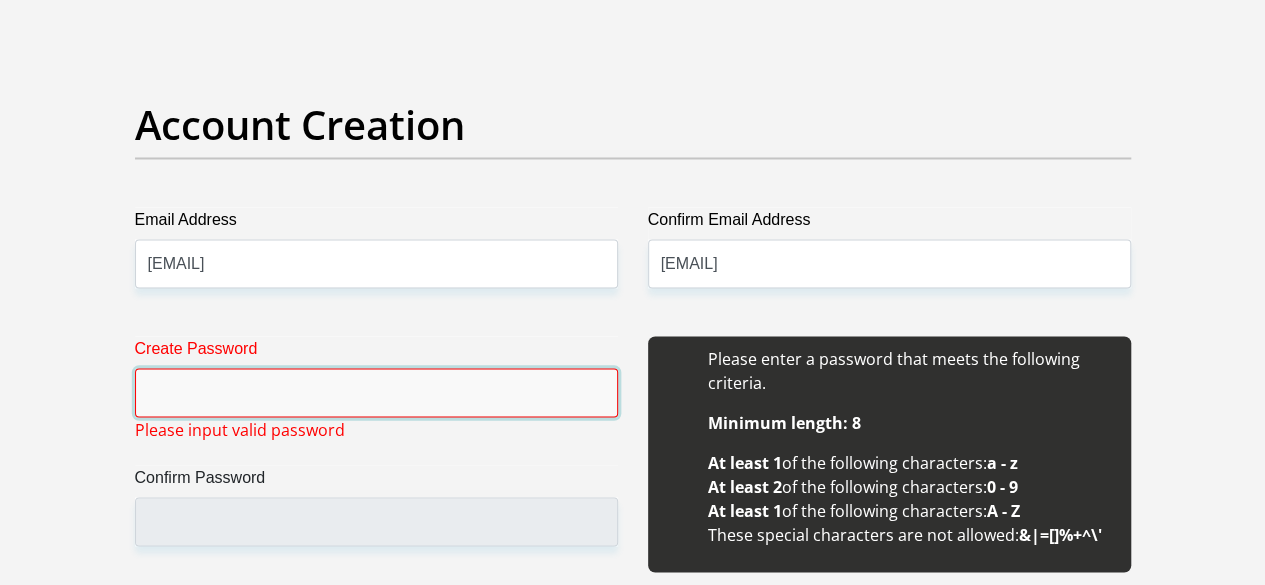 click on "Create Password" at bounding box center [376, 392] 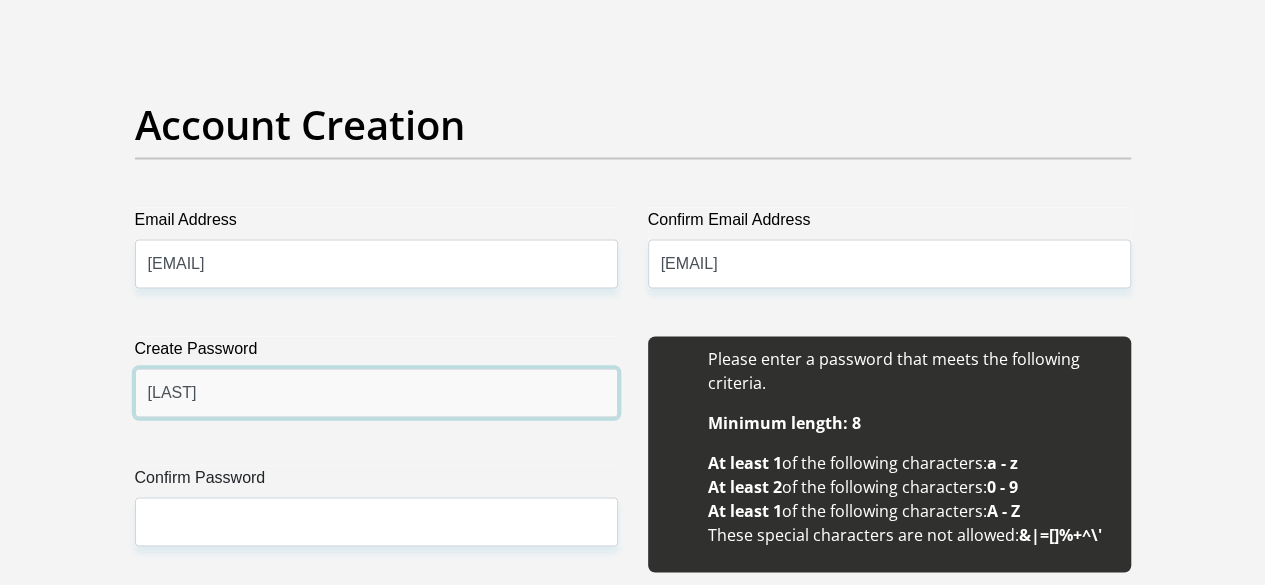 type on "Thegunners11" 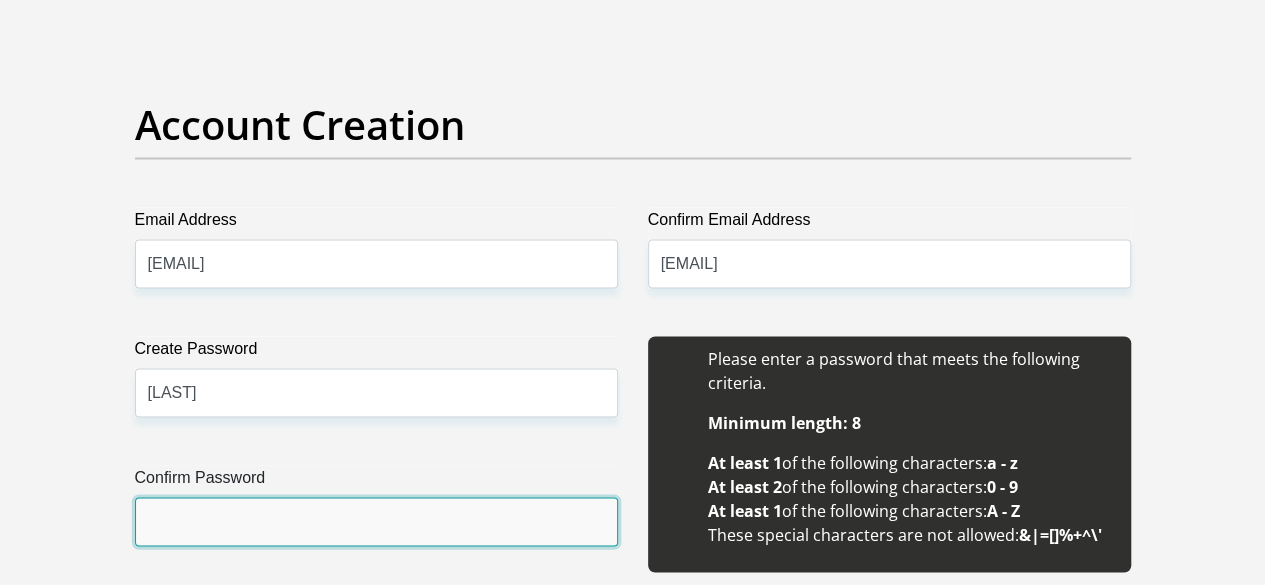 click on "Confirm Password" at bounding box center (376, 521) 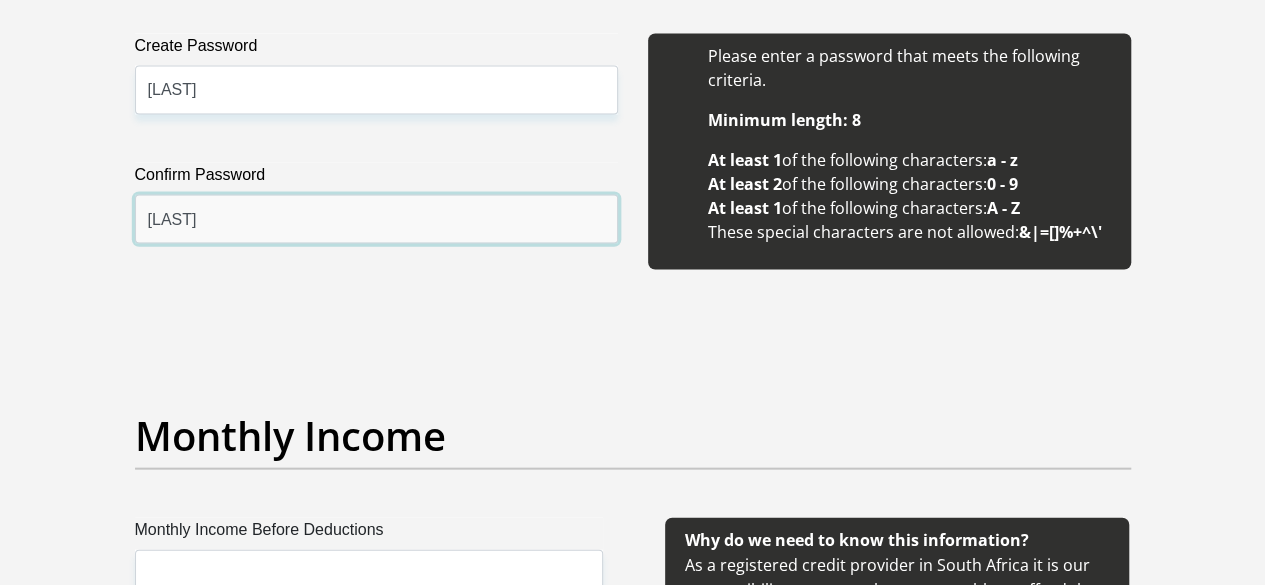scroll, scrollTop: 2100, scrollLeft: 0, axis: vertical 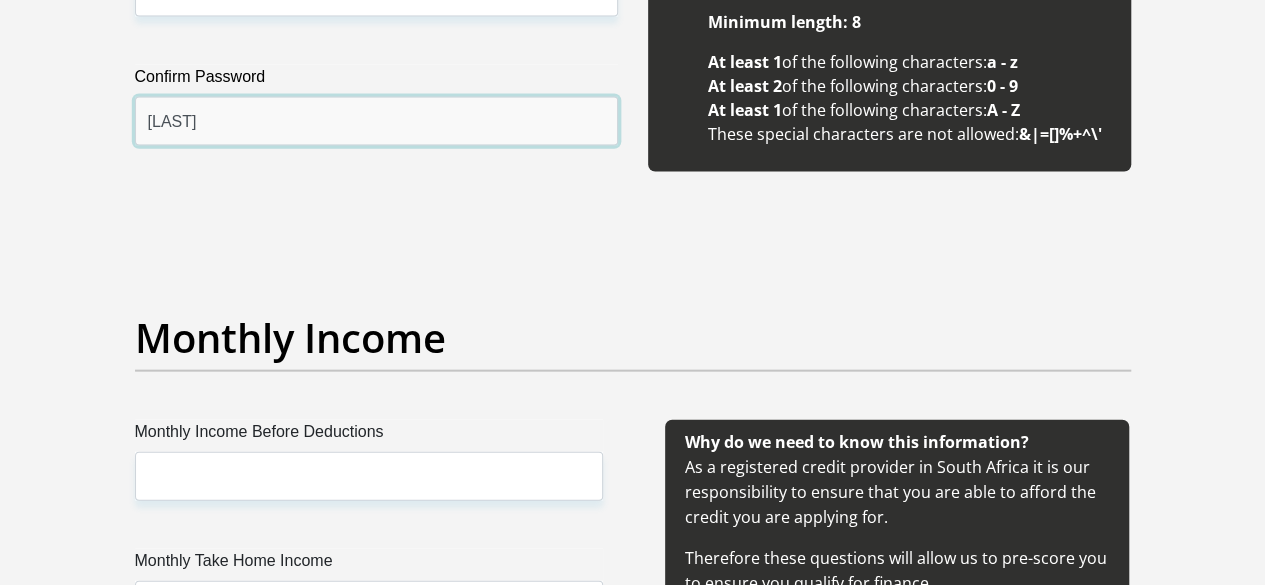 type on "Thegunners11" 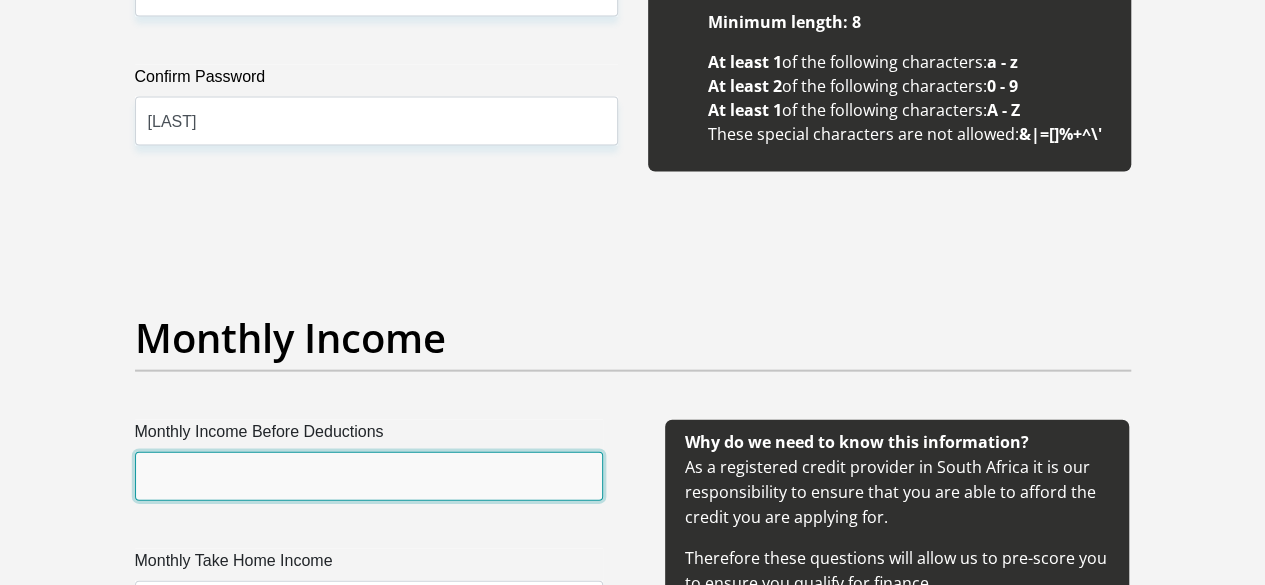 click on "Monthly Income Before Deductions" at bounding box center (369, 476) 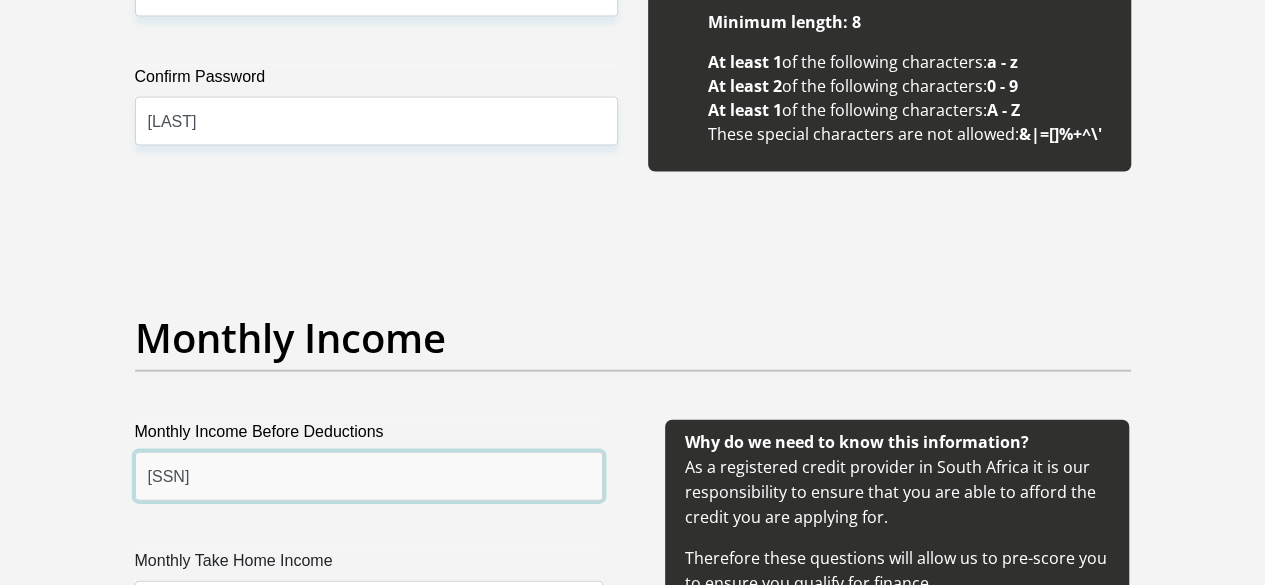 type on "14310" 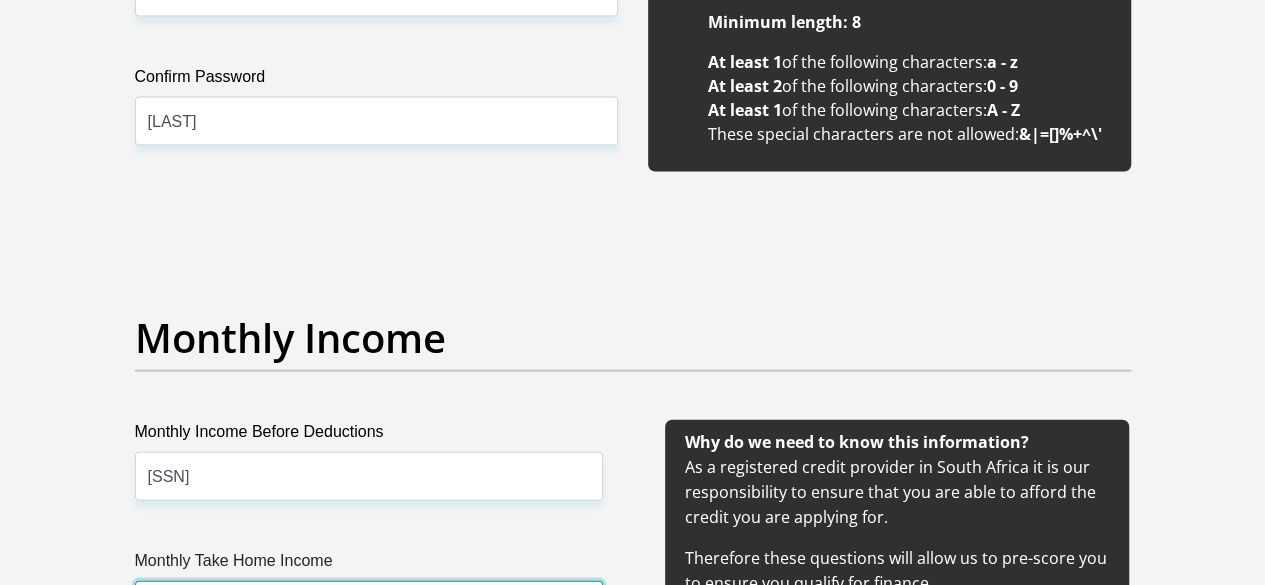 click on "Monthly Take Home Income" at bounding box center (369, 605) 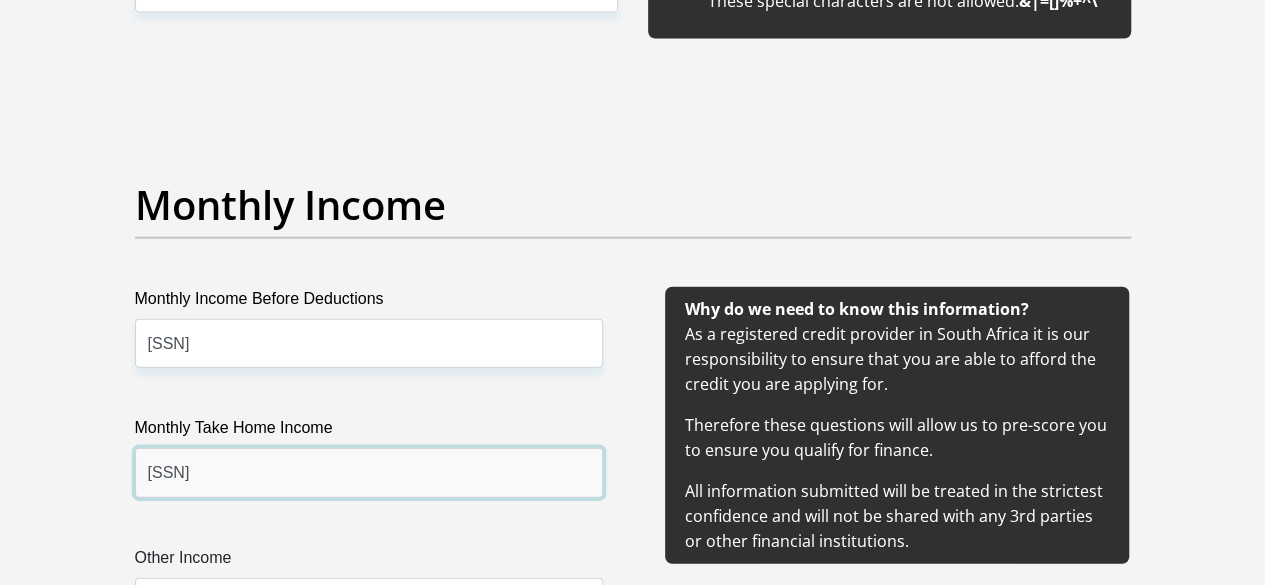 scroll, scrollTop: 2400, scrollLeft: 0, axis: vertical 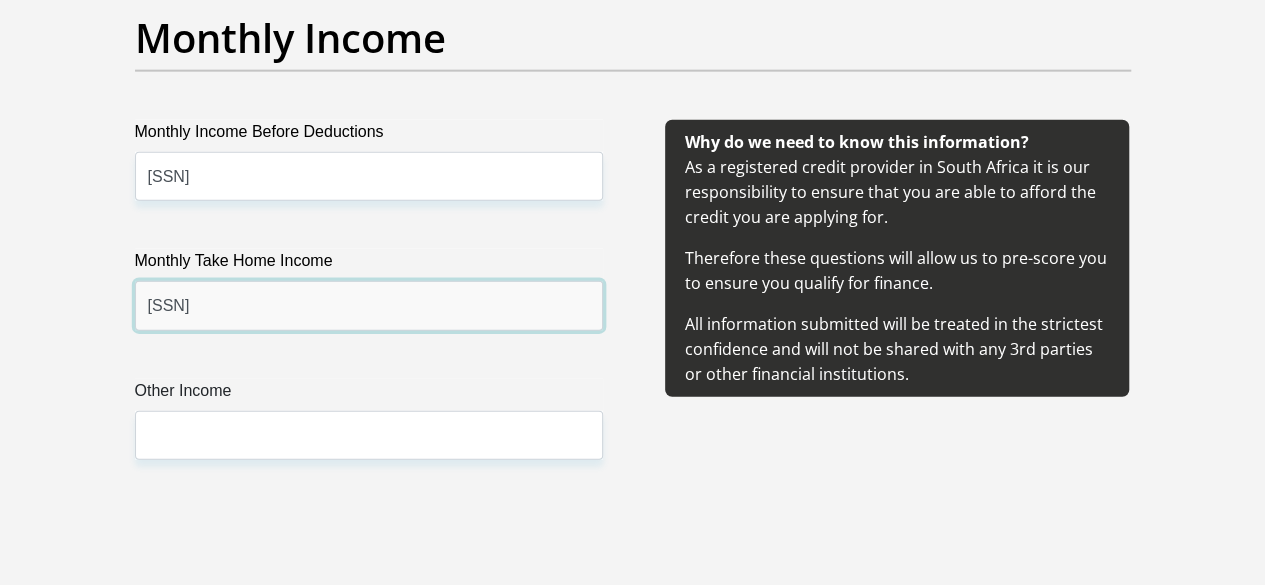 type on "13027.35" 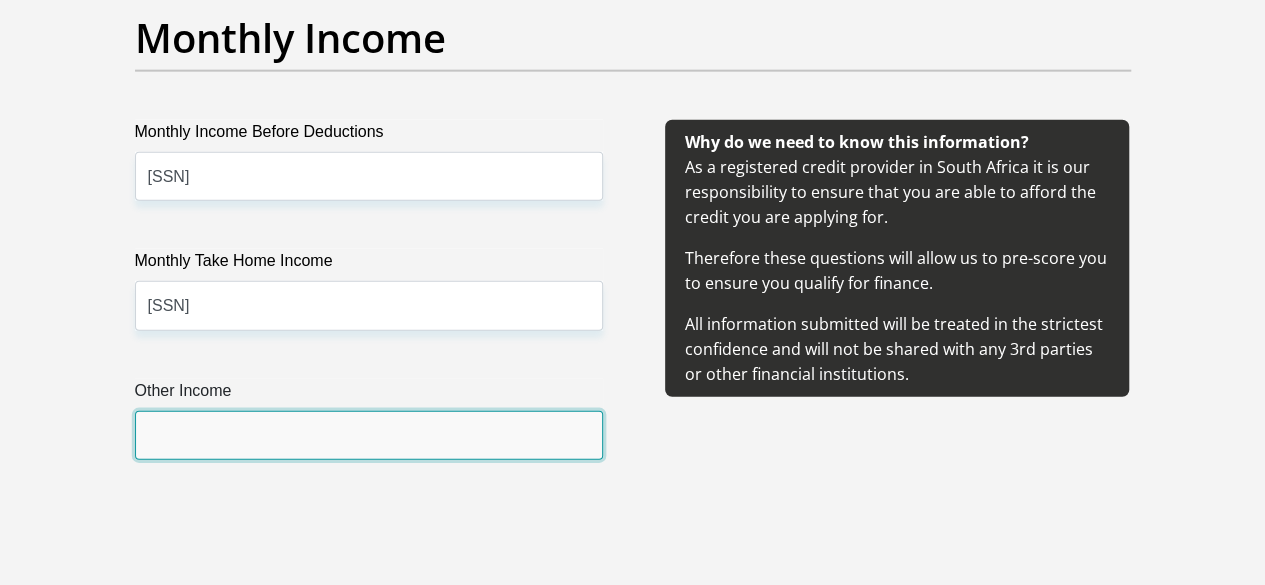 click on "Other Income" at bounding box center [369, 435] 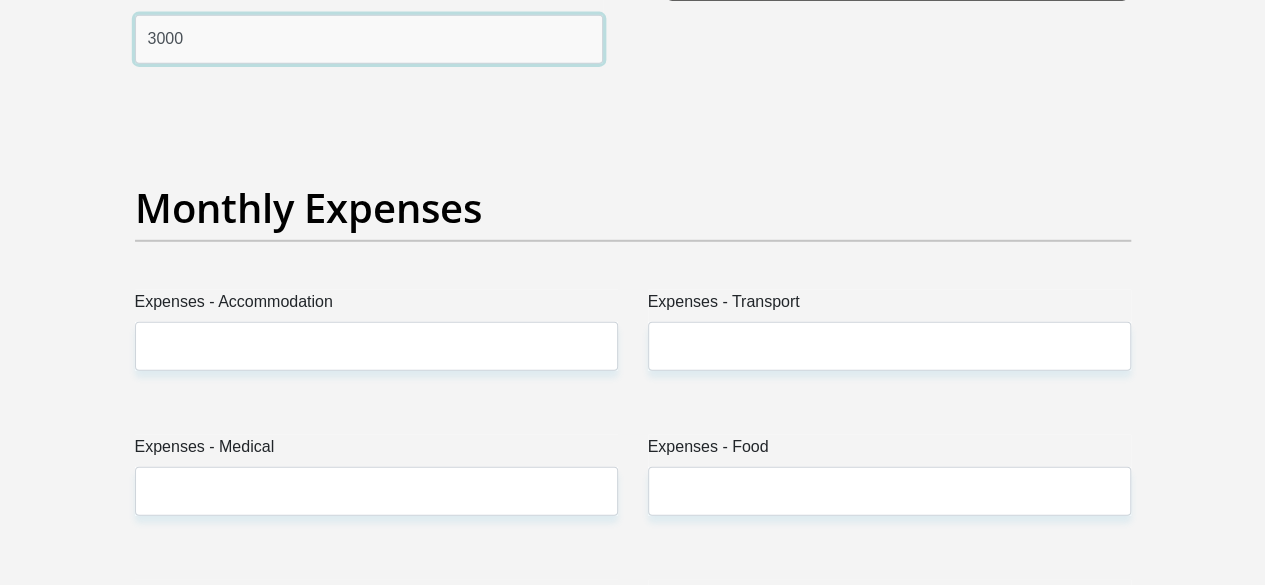 scroll, scrollTop: 2800, scrollLeft: 0, axis: vertical 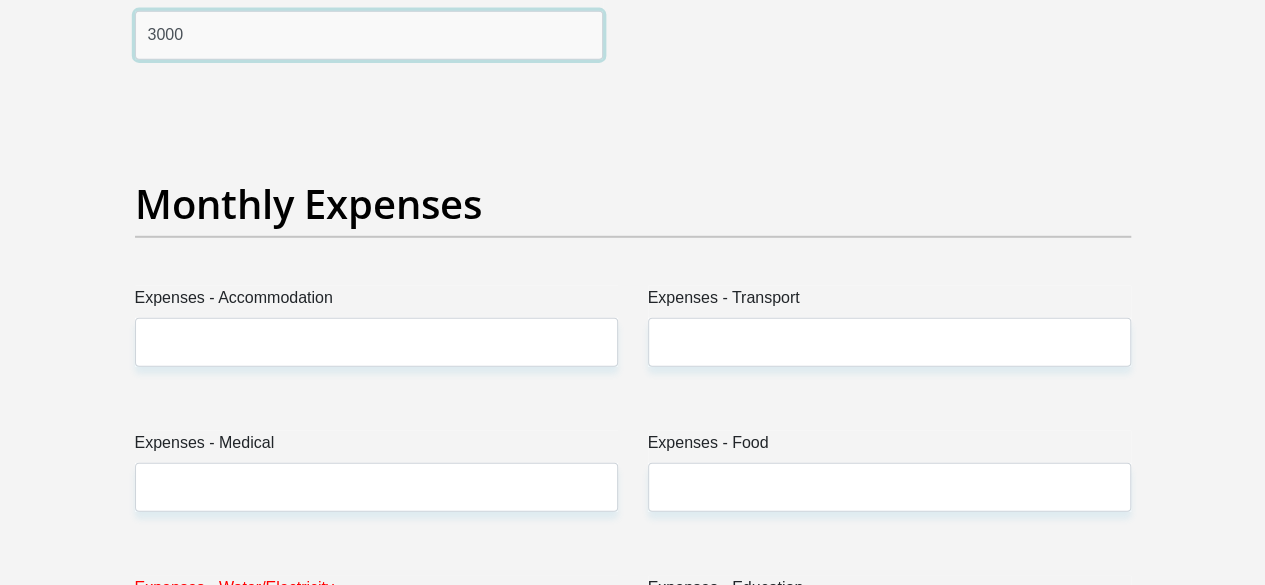 type on "3000" 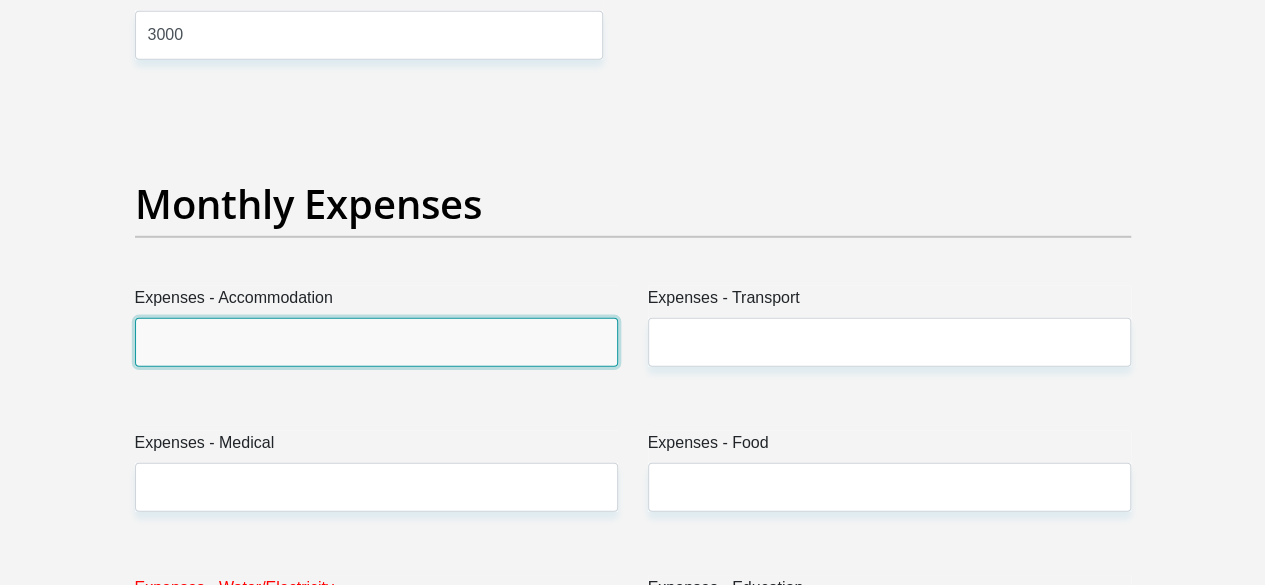 click on "Expenses - Accommodation" at bounding box center (376, 342) 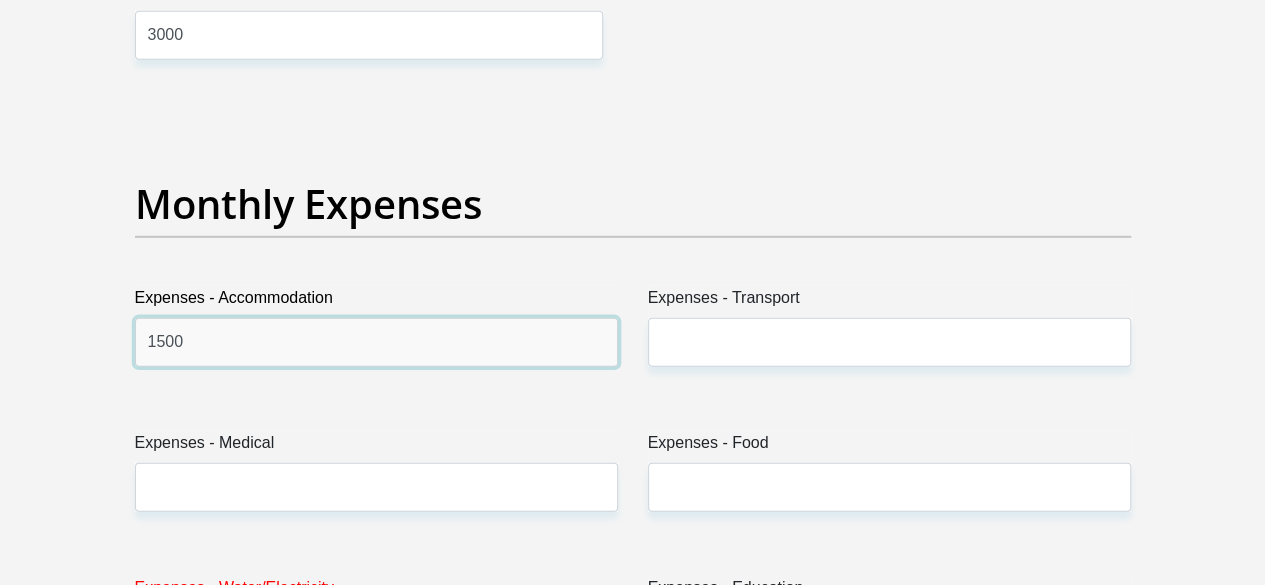 type on "1500" 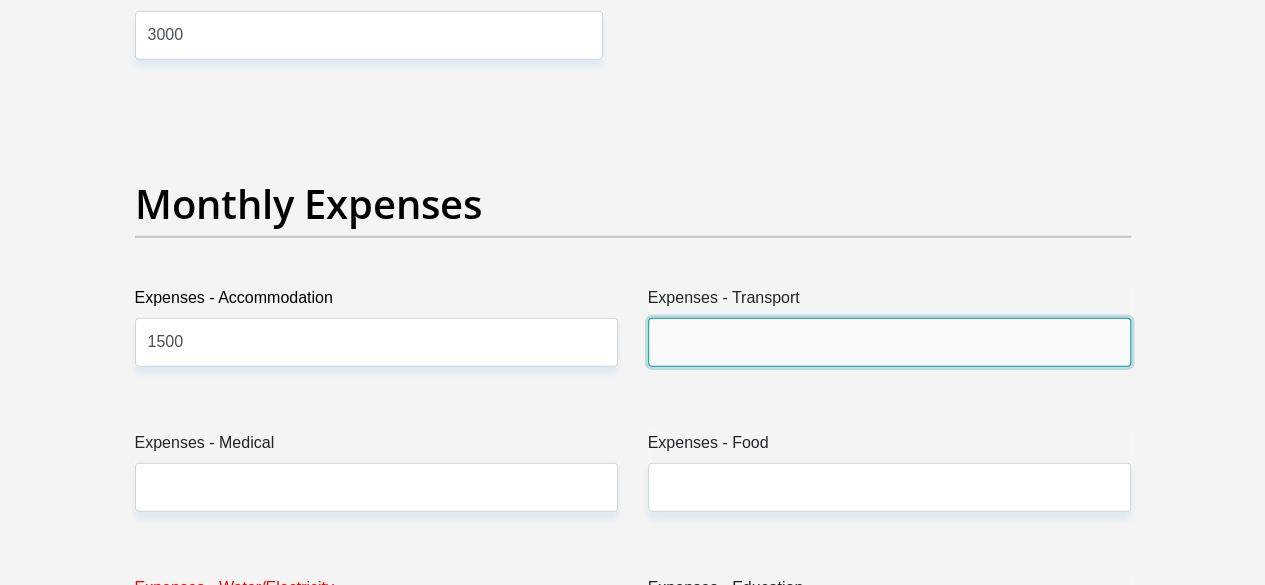 click on "Expenses - Transport" at bounding box center [889, 342] 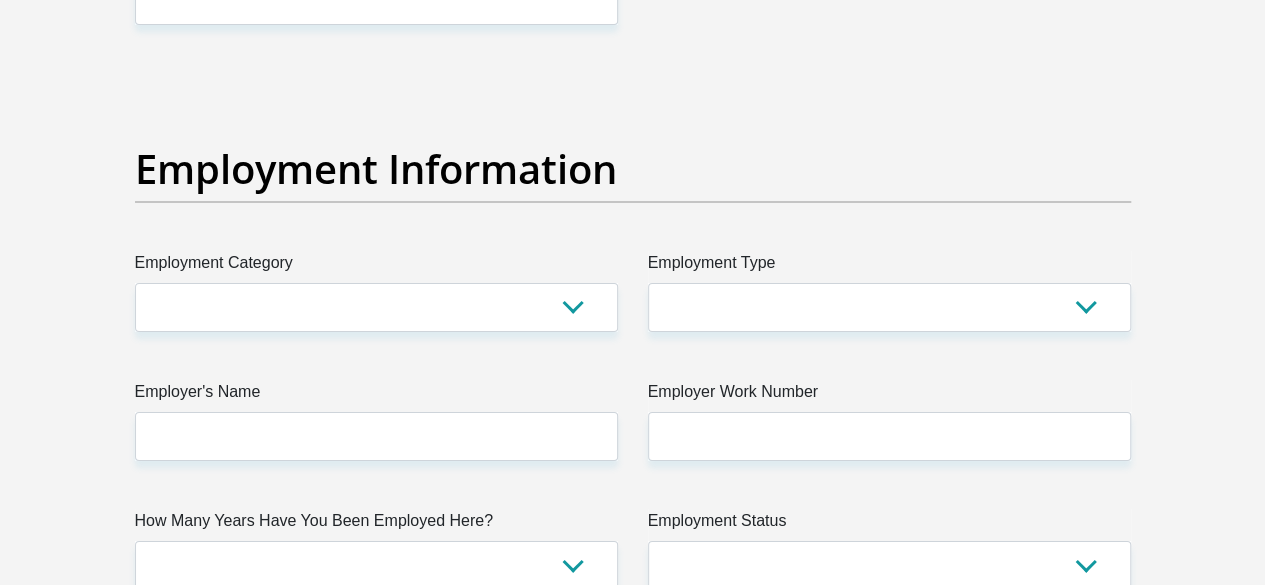 scroll, scrollTop: 3700, scrollLeft: 0, axis: vertical 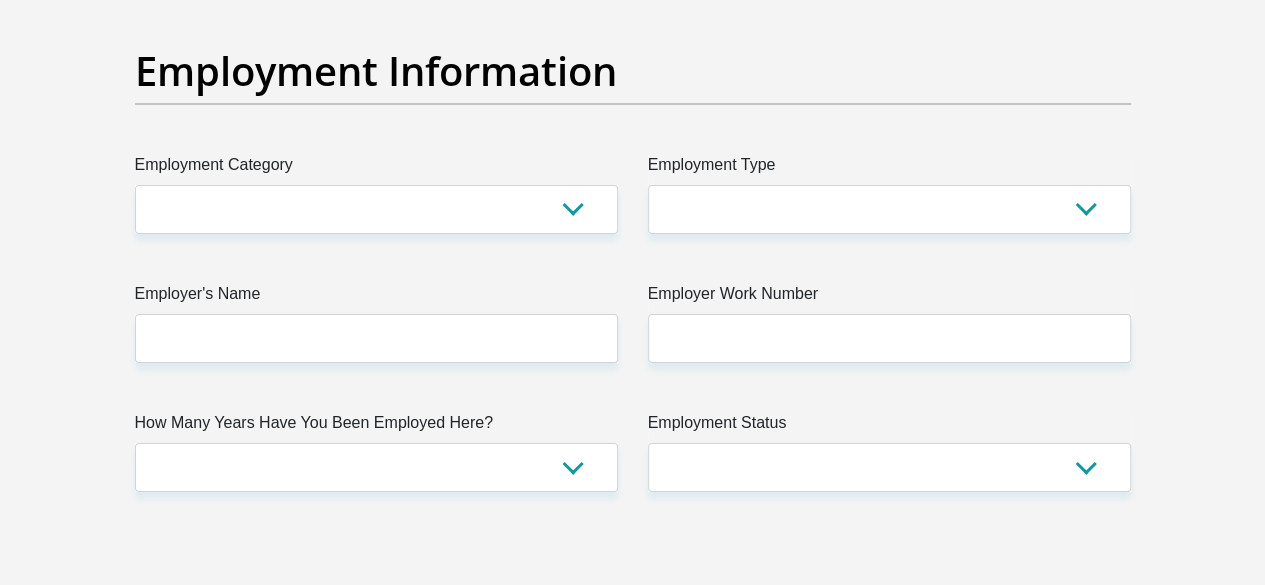 type on "600" 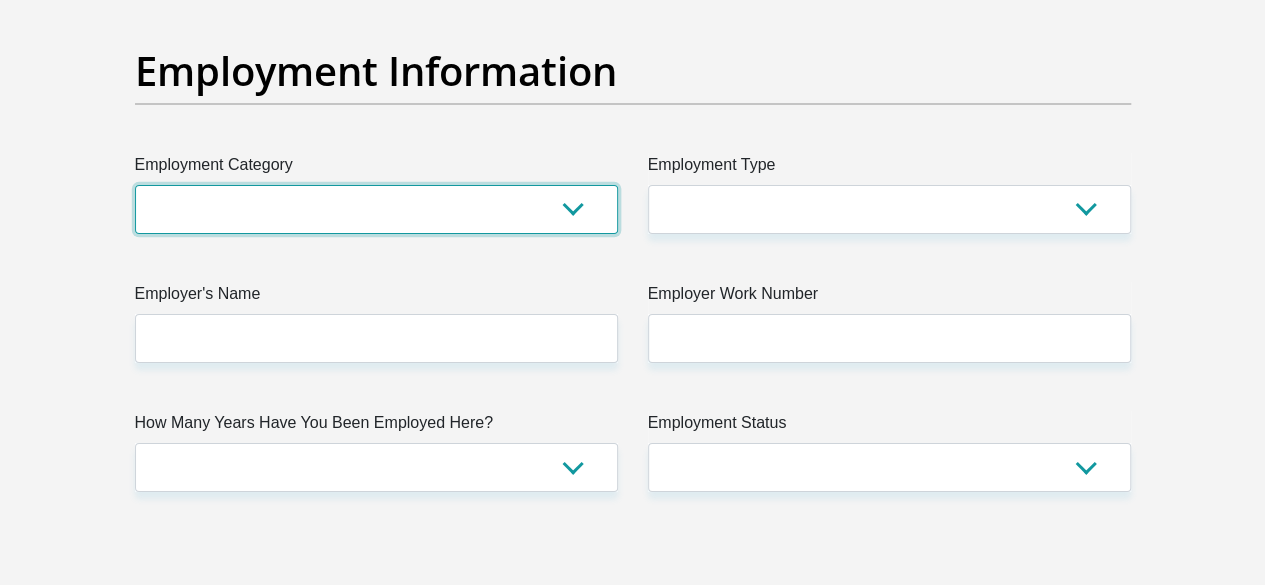click on "AGRICULTURE
ALCOHOL & TOBACCO
CONSTRUCTION MATERIALS
METALLURGY
EQUIPMENT FOR RENEWABLE ENERGY
SPECIALIZED CONTRACTORS
CAR
GAMING (INCL. INTERNET
OTHER WHOLESALE
UNLICENSED PHARMACEUTICALS
CURRENCY EXCHANGE HOUSES
OTHER FINANCIAL INSTITUTIONS & INSURANCE
REAL ESTATE AGENTS
OIL & GAS
OTHER MATERIALS (E.G. IRON ORE)
PRECIOUS STONES & PRECIOUS METALS
POLITICAL ORGANIZATIONS
RELIGIOUS ORGANIZATIONS(NOT SECTS)
ACTI. HAVING BUSINESS DEAL WITH PUBLIC ADMINISTRATION
LAUNDROMATS" at bounding box center [376, 209] 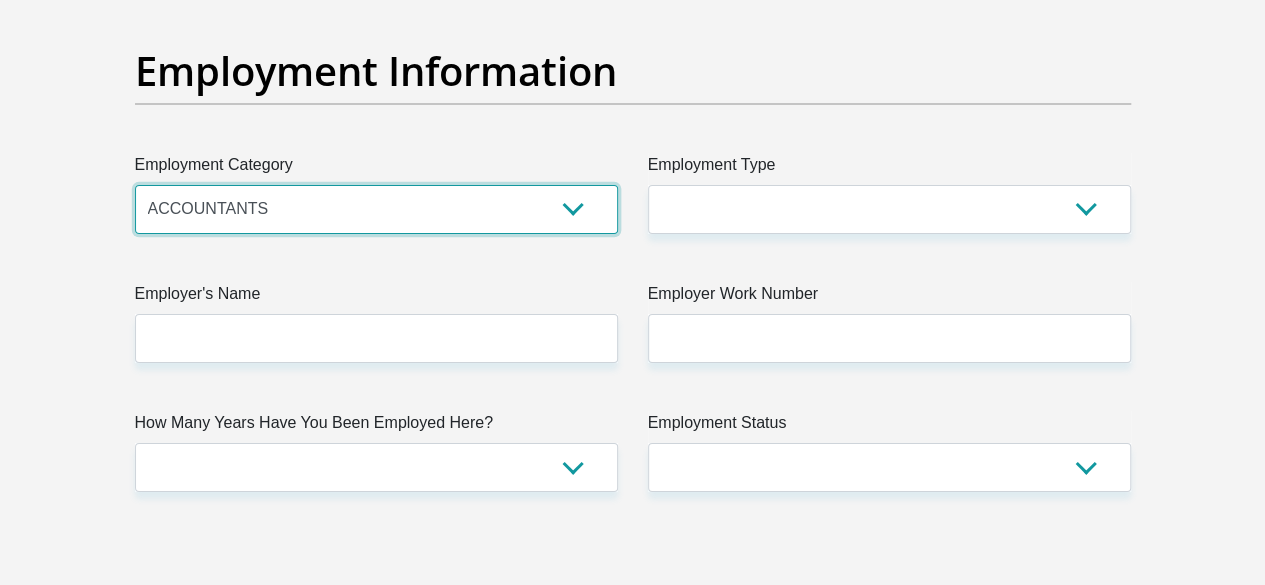 click on "AGRICULTURE
ALCOHOL & TOBACCO
CONSTRUCTION MATERIALS
METALLURGY
EQUIPMENT FOR RENEWABLE ENERGY
SPECIALIZED CONTRACTORS
CAR
GAMING (INCL. INTERNET
OTHER WHOLESALE
UNLICENSED PHARMACEUTICALS
CURRENCY EXCHANGE HOUSES
OTHER FINANCIAL INSTITUTIONS & INSURANCE
REAL ESTATE AGENTS
OIL & GAS
OTHER MATERIALS (E.G. IRON ORE)
PRECIOUS STONES & PRECIOUS METALS
POLITICAL ORGANIZATIONS
RELIGIOUS ORGANIZATIONS(NOT SECTS)
ACTI. HAVING BUSINESS DEAL WITH PUBLIC ADMINISTRATION
LAUNDROMATS" at bounding box center [376, 209] 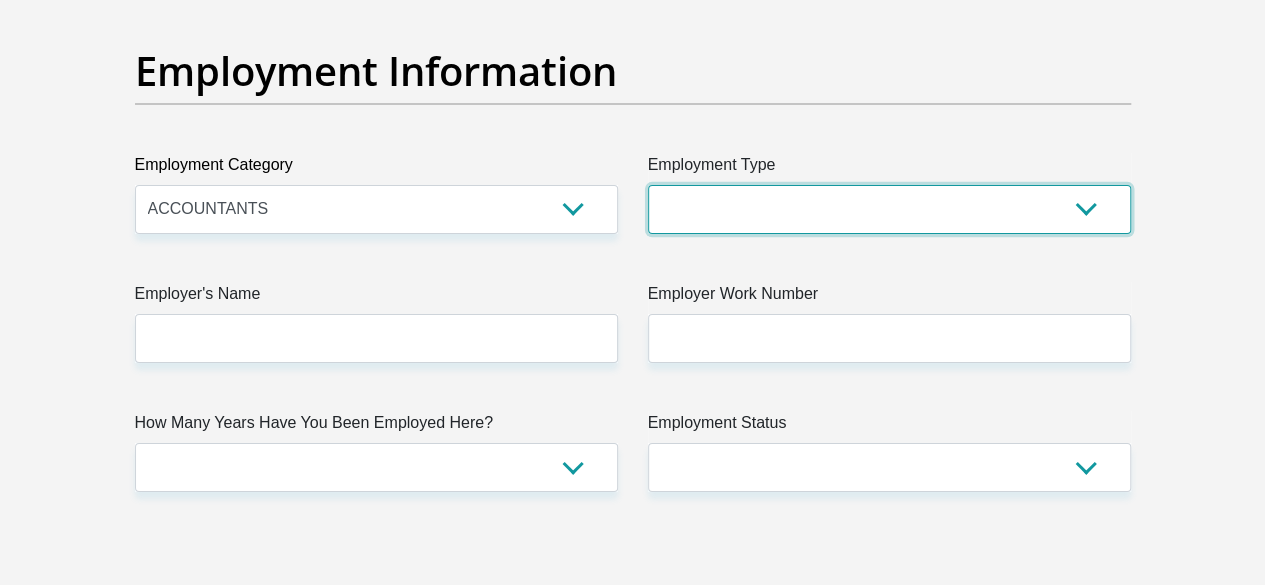 click on "College/Lecturer
Craft Seller
Creative
Driver
Executive
Farmer
Forces - Non Commissioned
Forces - Officer
Hawker
Housewife
Labourer
Licenced Professional
Manager
Miner
Non Licenced Professional
Office Staff/Clerk
Outside Worker
Pensioner
Permanent Teacher
Production/Manufacturing
Sales
Self-Employed
Semi-Professional Worker
Service Industry  Social Worker  Student" at bounding box center (889, 209) 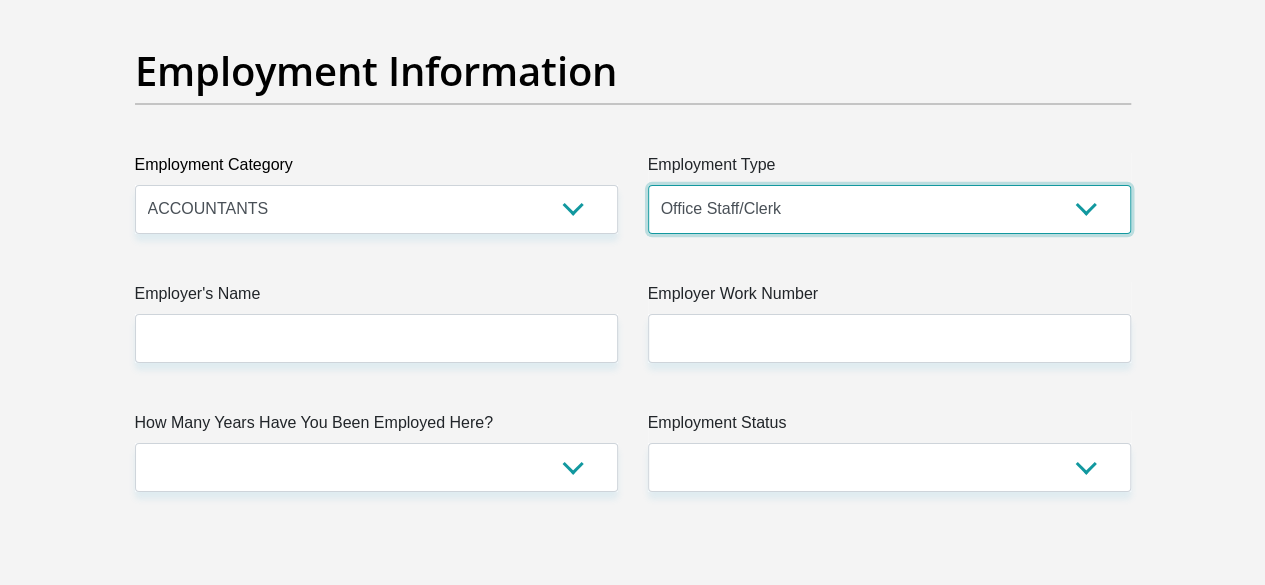 click on "College/Lecturer
Craft Seller
Creative
Driver
Executive
Farmer
Forces - Non Commissioned
Forces - Officer
Hawker
Housewife
Labourer
Licenced Professional
Manager
Miner
Non Licenced Professional
Office Staff/Clerk
Outside Worker
Pensioner
Permanent Teacher
Production/Manufacturing
Sales
Self-Employed
Semi-Professional Worker
Service Industry  Social Worker  Student" at bounding box center (889, 209) 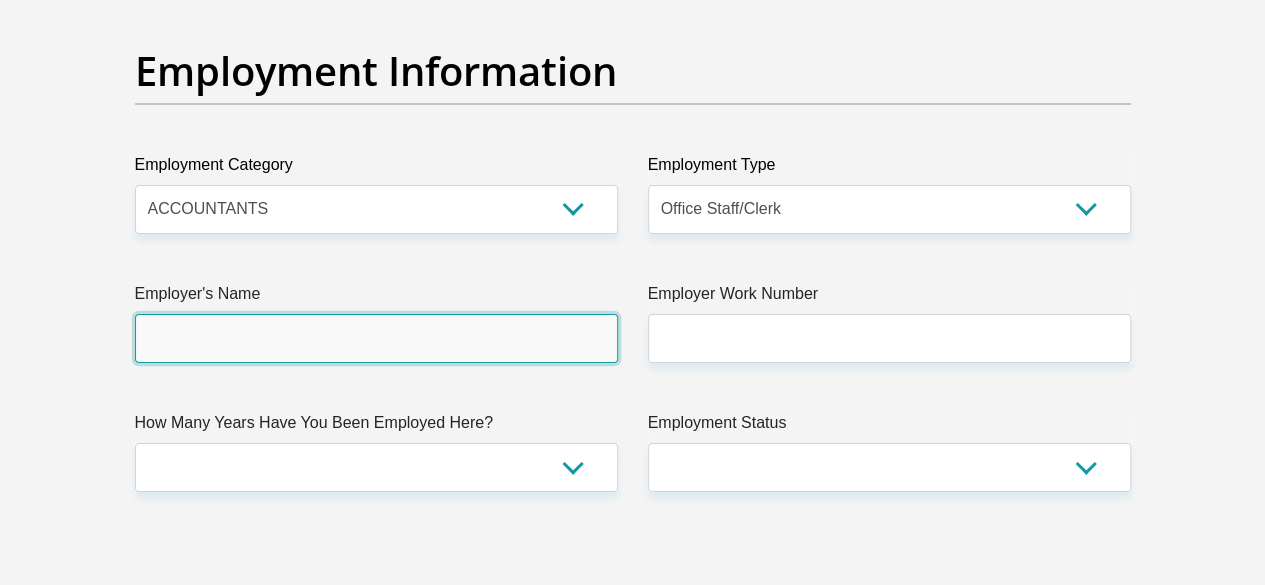 click on "Employer's Name" at bounding box center (376, 338) 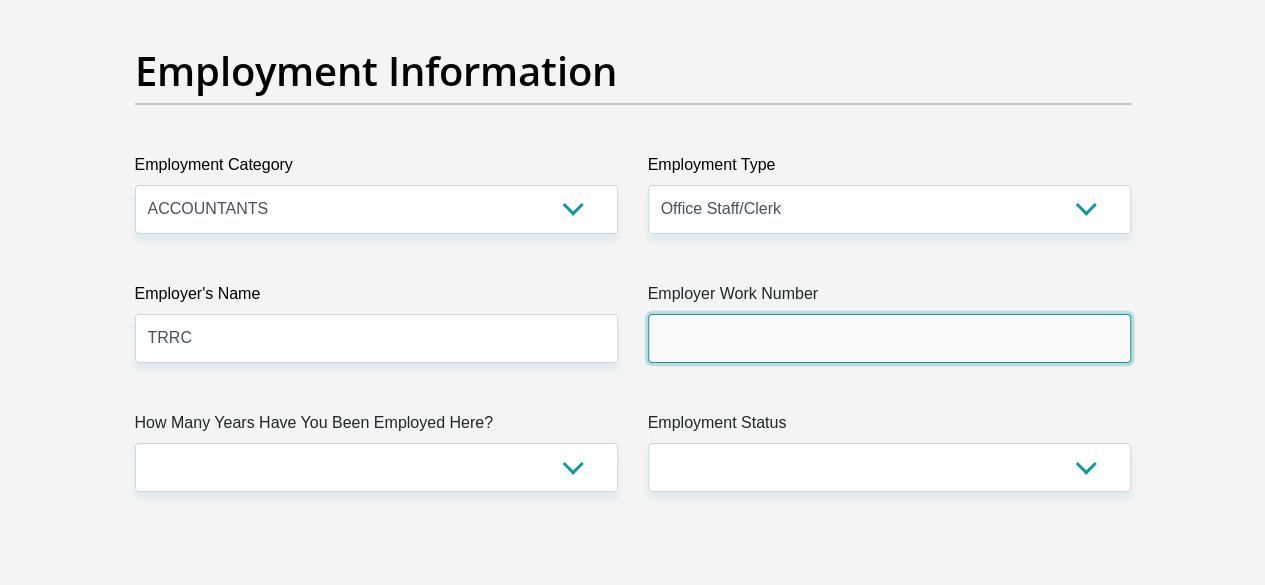 click on "Employer Work Number" at bounding box center [889, 338] 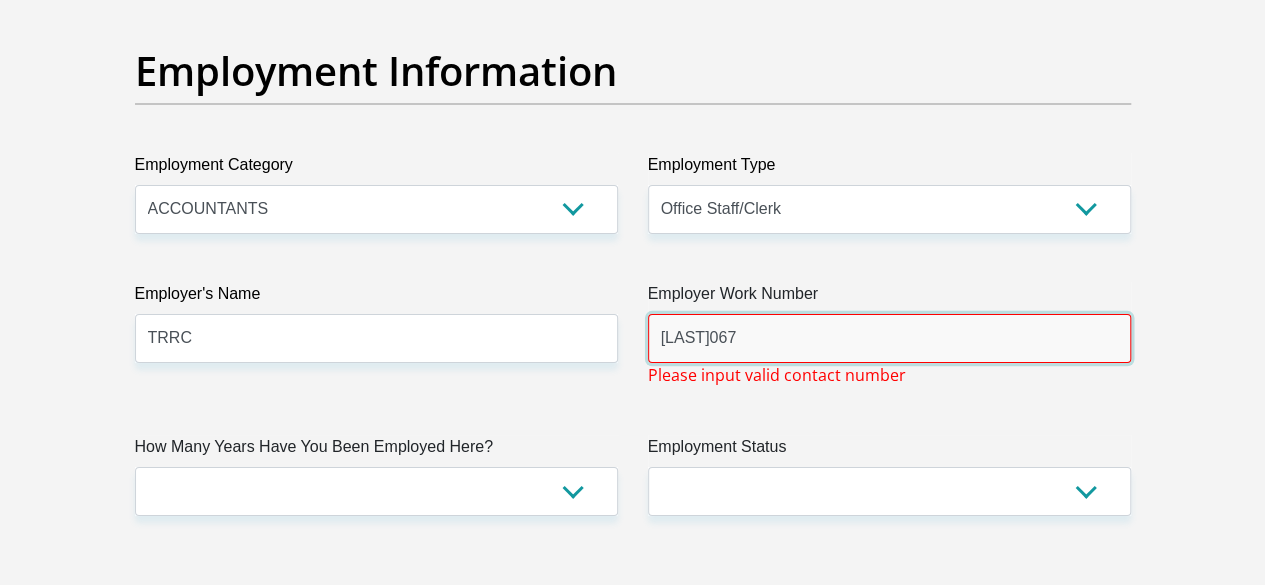 type on "TRRC067" 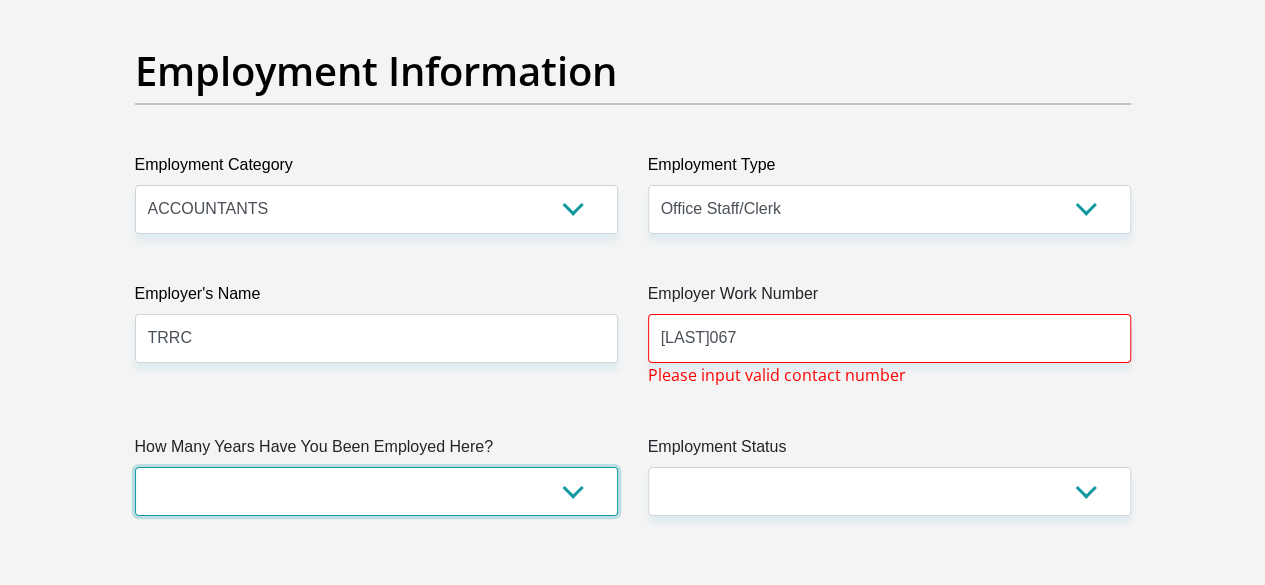 click on "less than 1 year
1-3 years
3-5 years
5+ years" at bounding box center (376, 491) 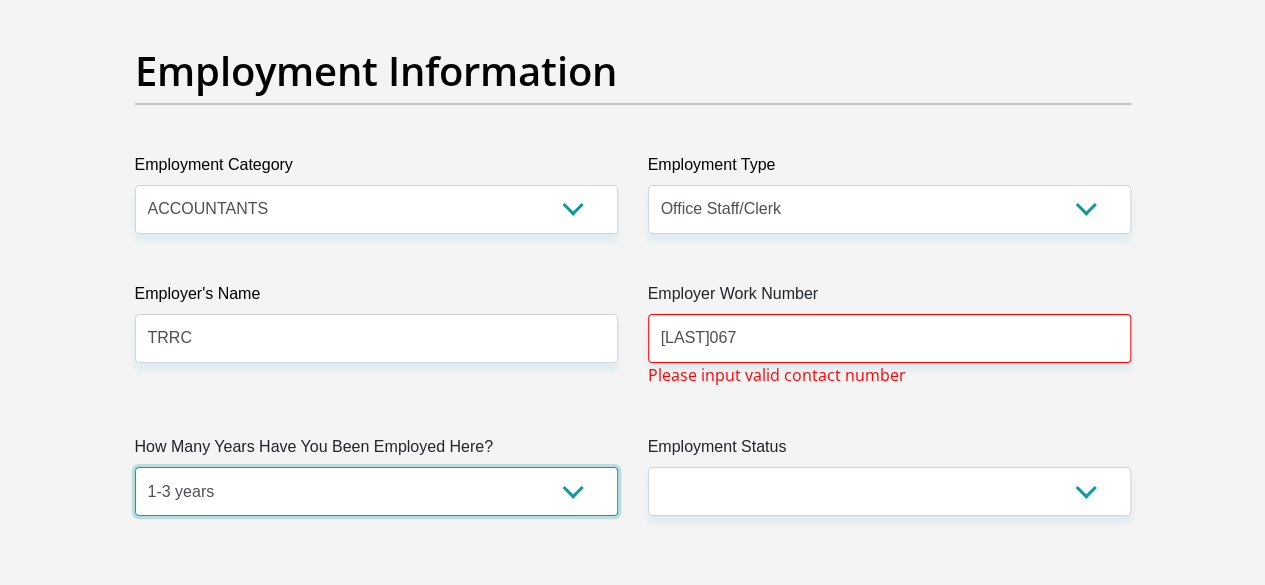 click on "less than 1 year
1-3 years
3-5 years
5+ years" at bounding box center [376, 491] 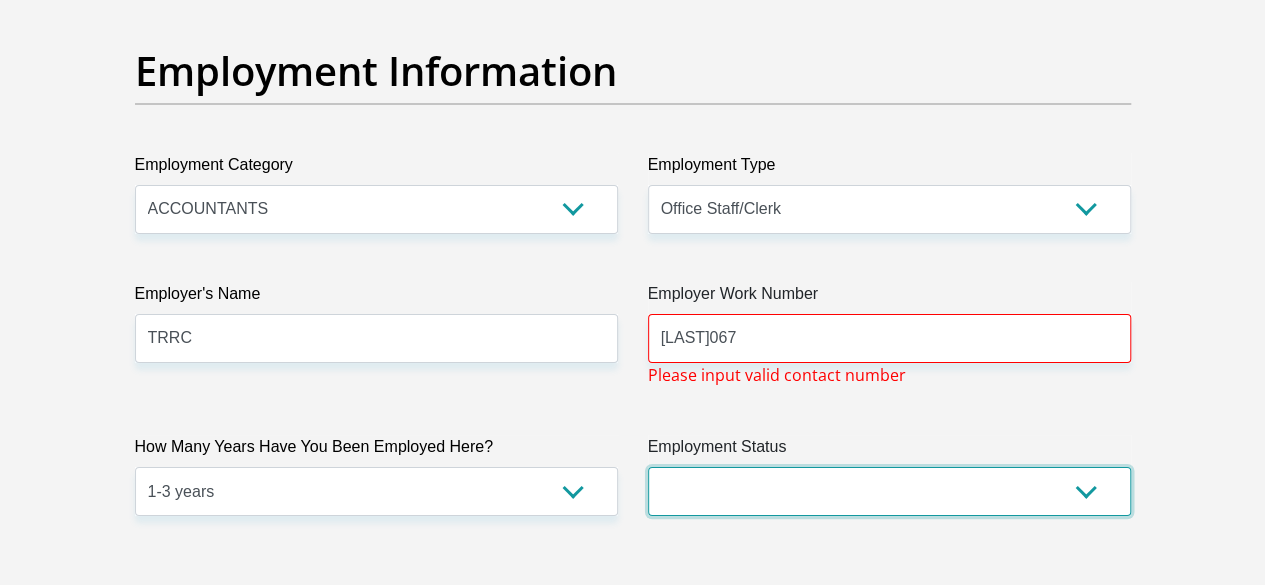 click on "Permanent/Full-time
Part-time/Casual
Contract Worker
Self-Employed
Housewife
Retired
Student
Medically Boarded
Disability
Unemployed" at bounding box center (889, 491) 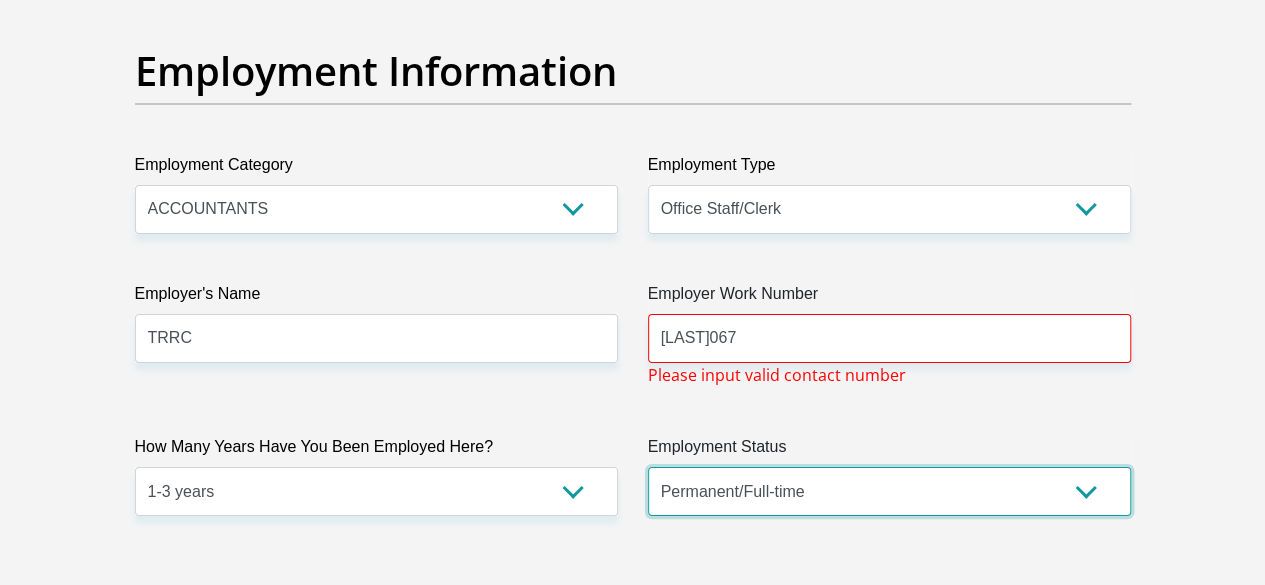 click on "Permanent/Full-time
Part-time/Casual
Contract Worker
Self-Employed
Housewife
Retired
Student
Medically Boarded
Disability
Unemployed" at bounding box center (889, 491) 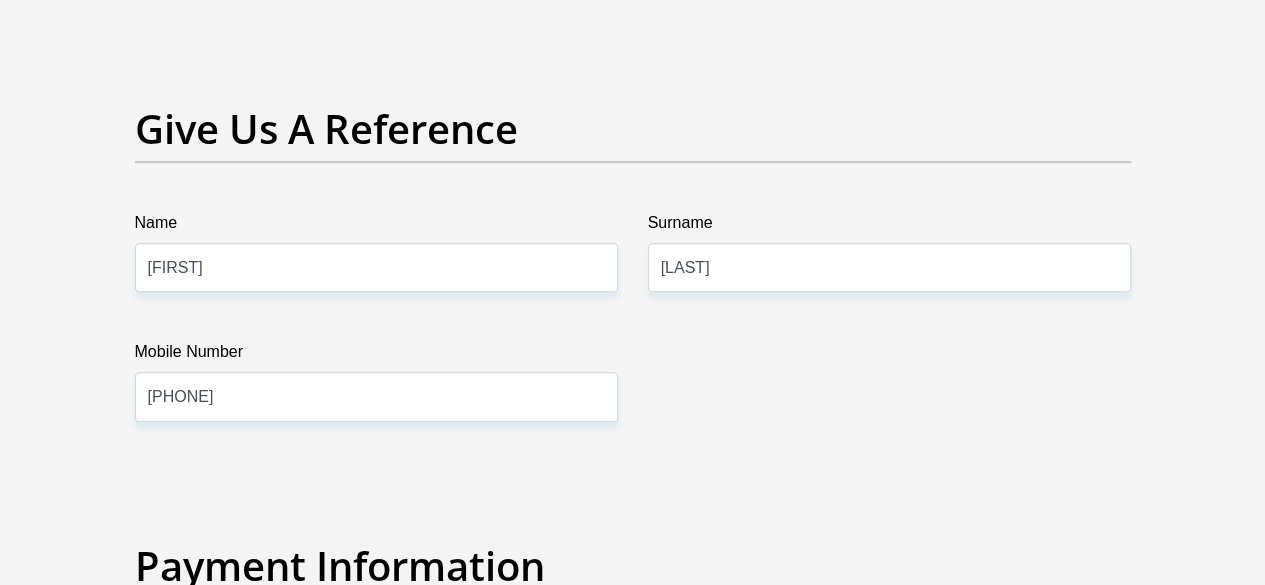 scroll, scrollTop: 4200, scrollLeft: 0, axis: vertical 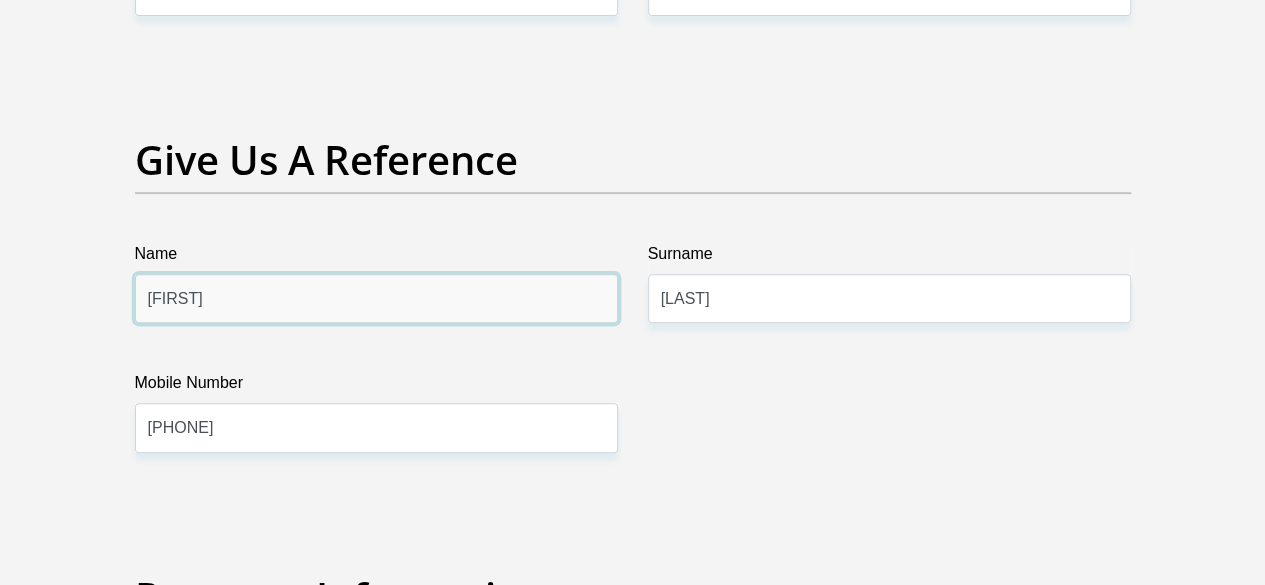click on "Andile" at bounding box center [376, 298] 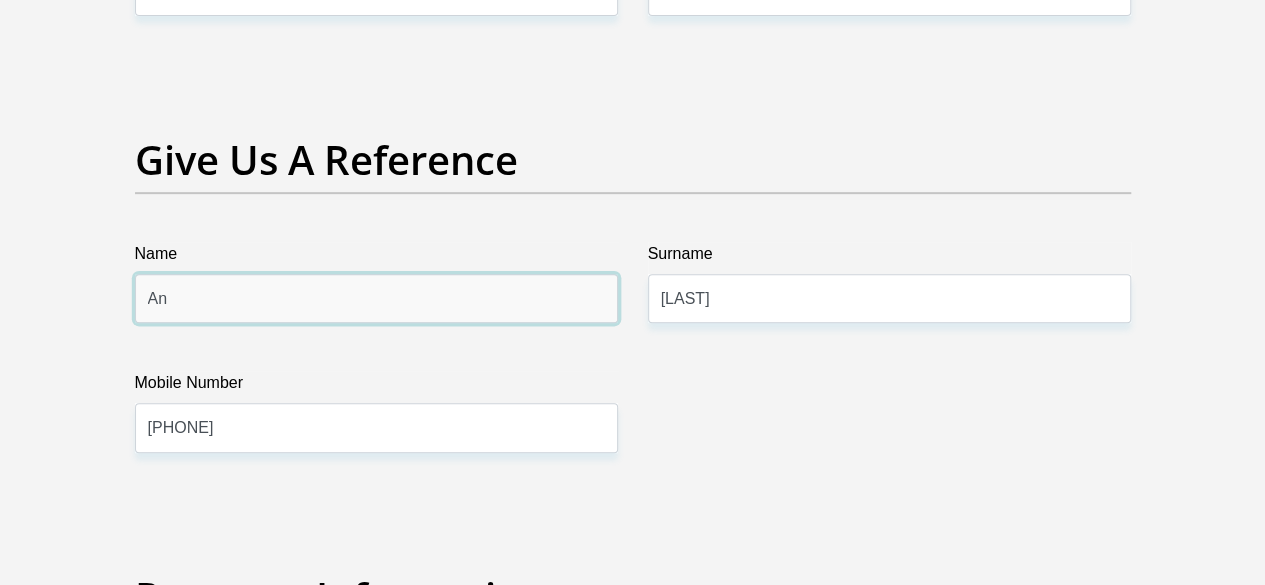 type on "A" 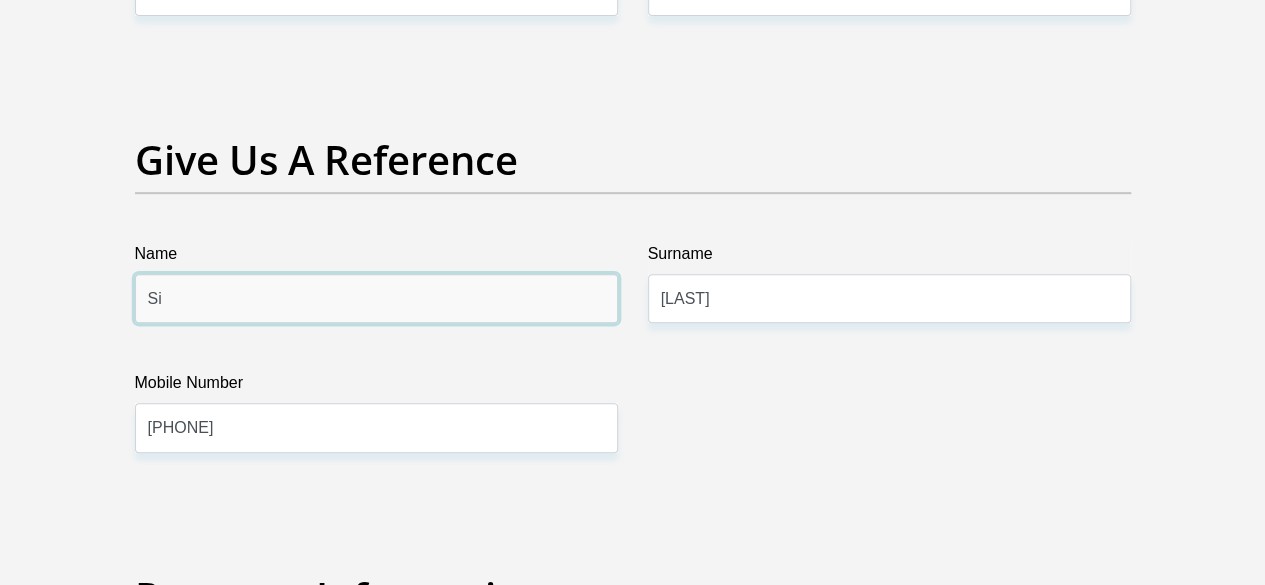 type on "S" 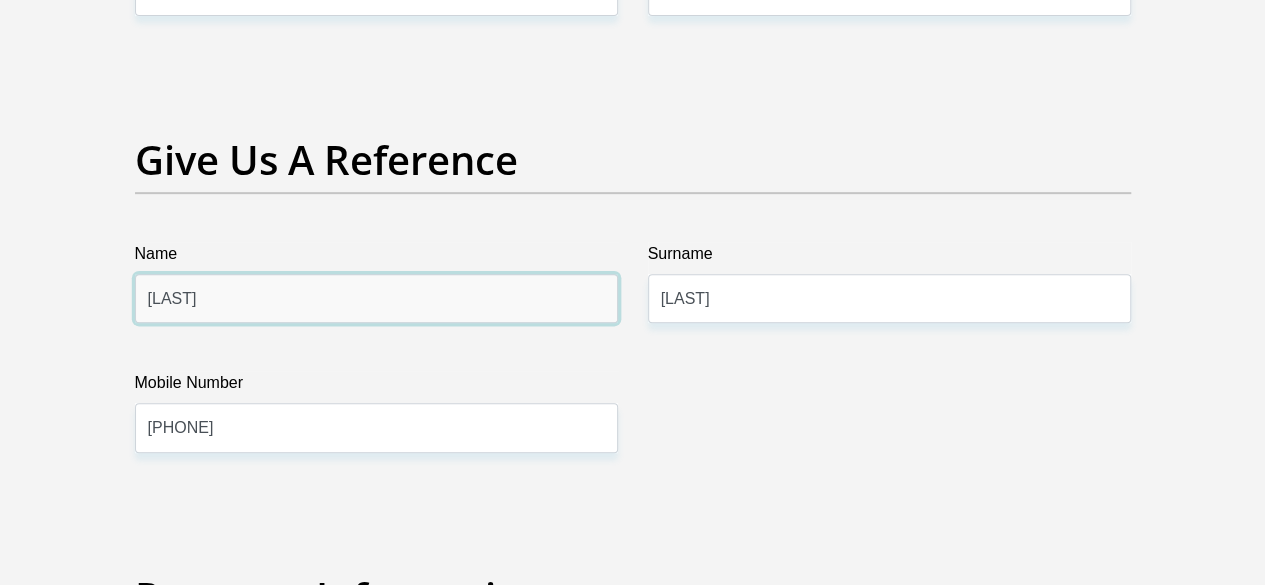 type on "Zipho" 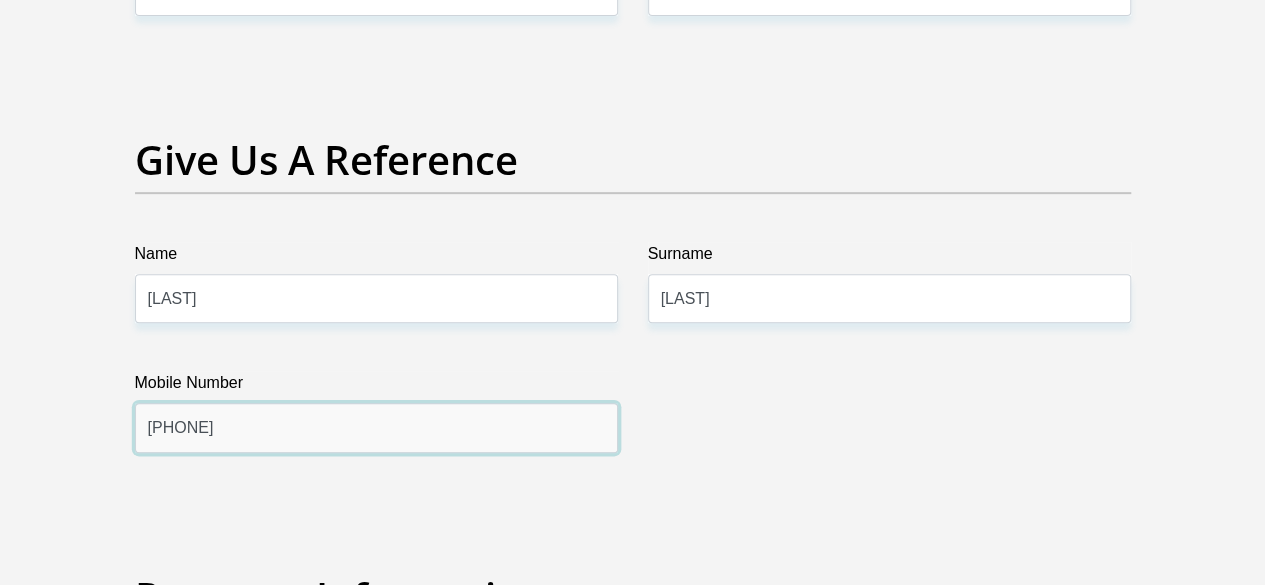 click on "0720663121" at bounding box center (376, 427) 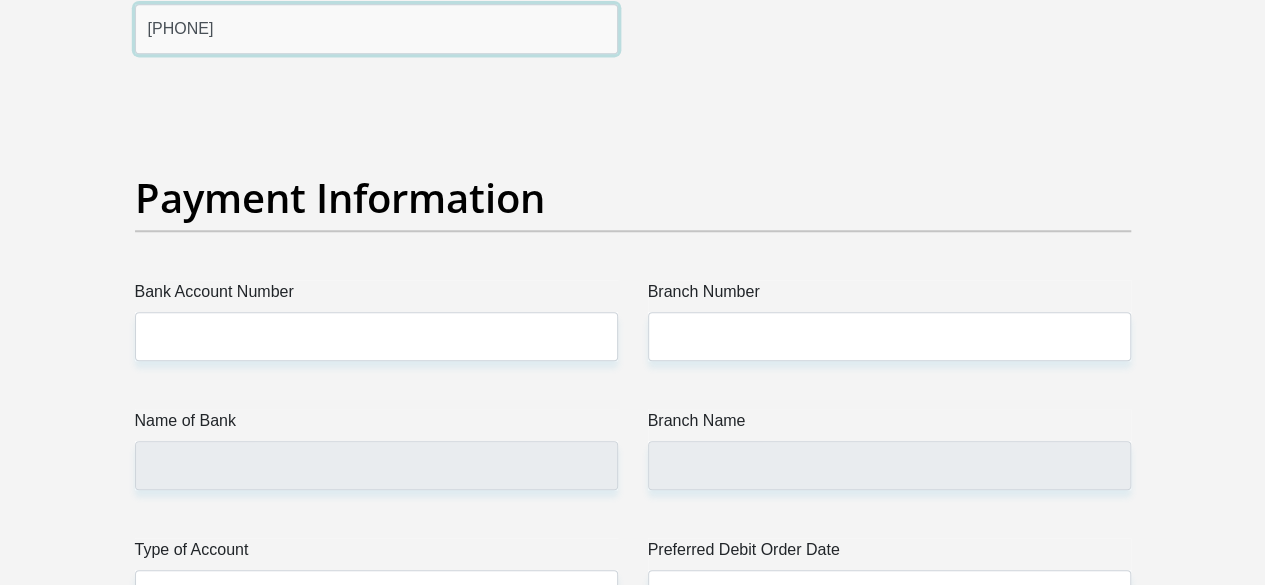 scroll, scrollTop: 4600, scrollLeft: 0, axis: vertical 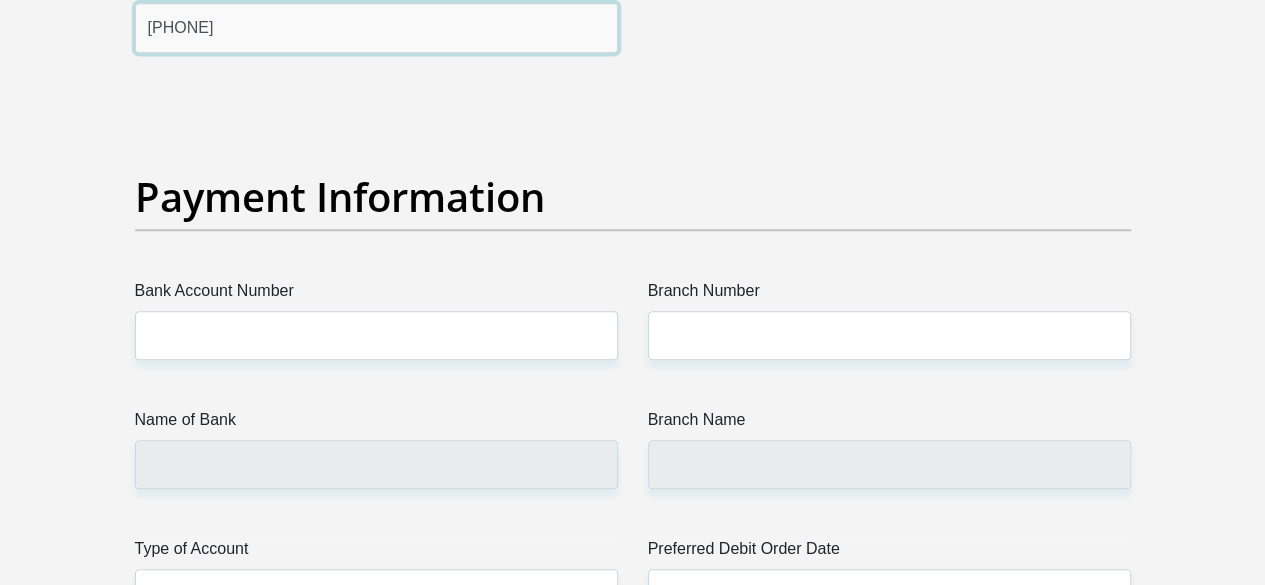 type on "0728284943" 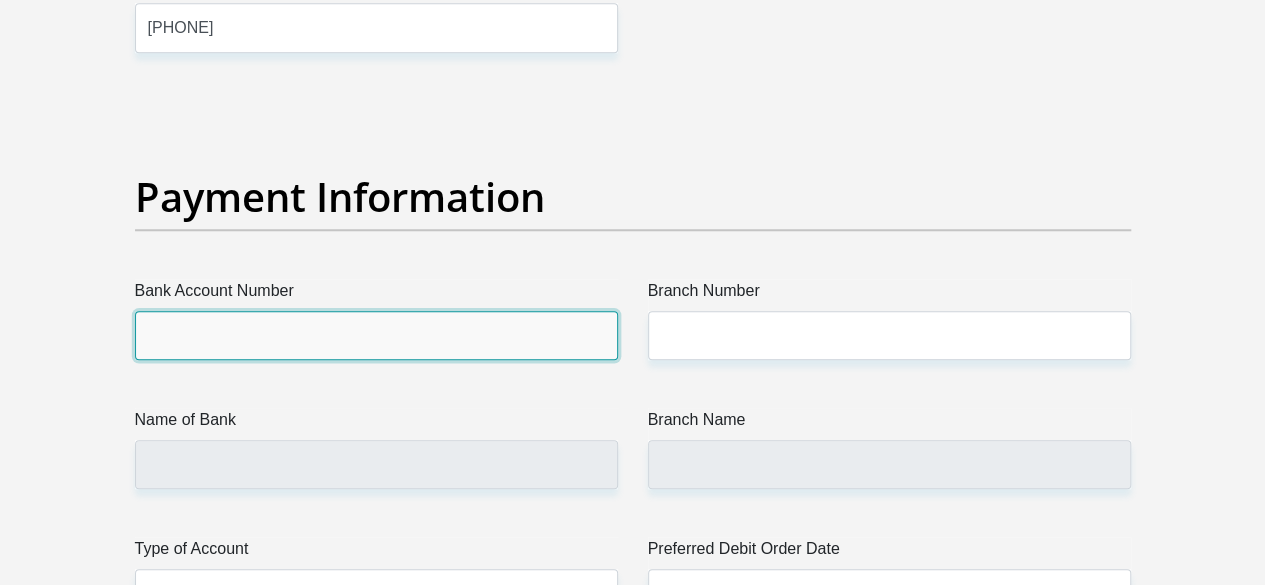 click on "Bank Account Number" at bounding box center (376, 335) 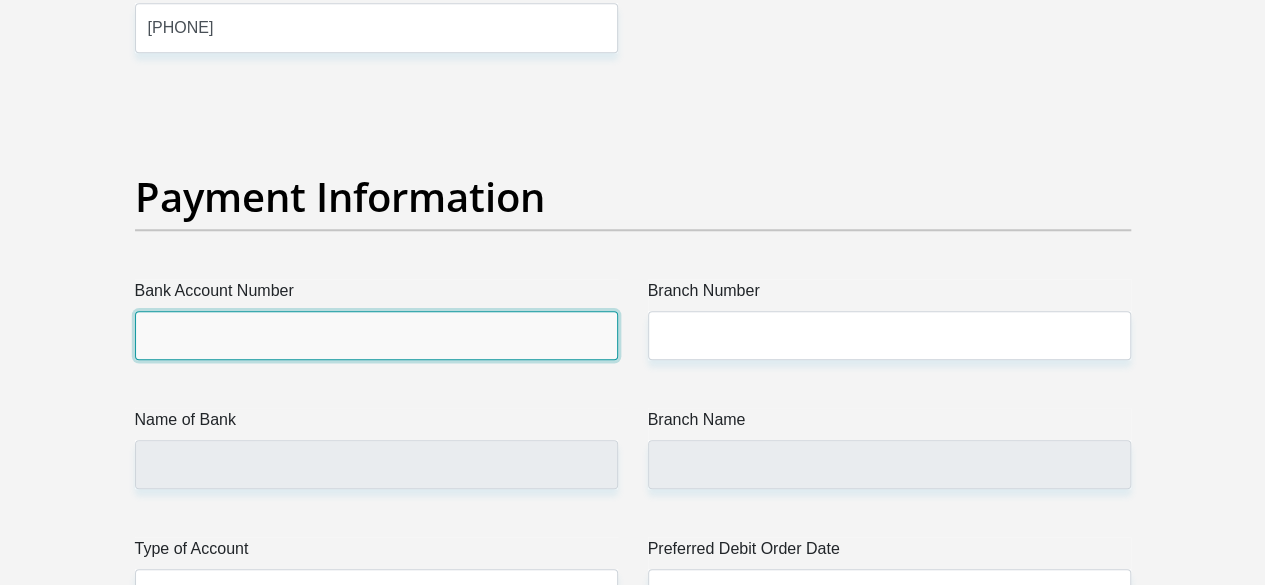 type on "62836285892" 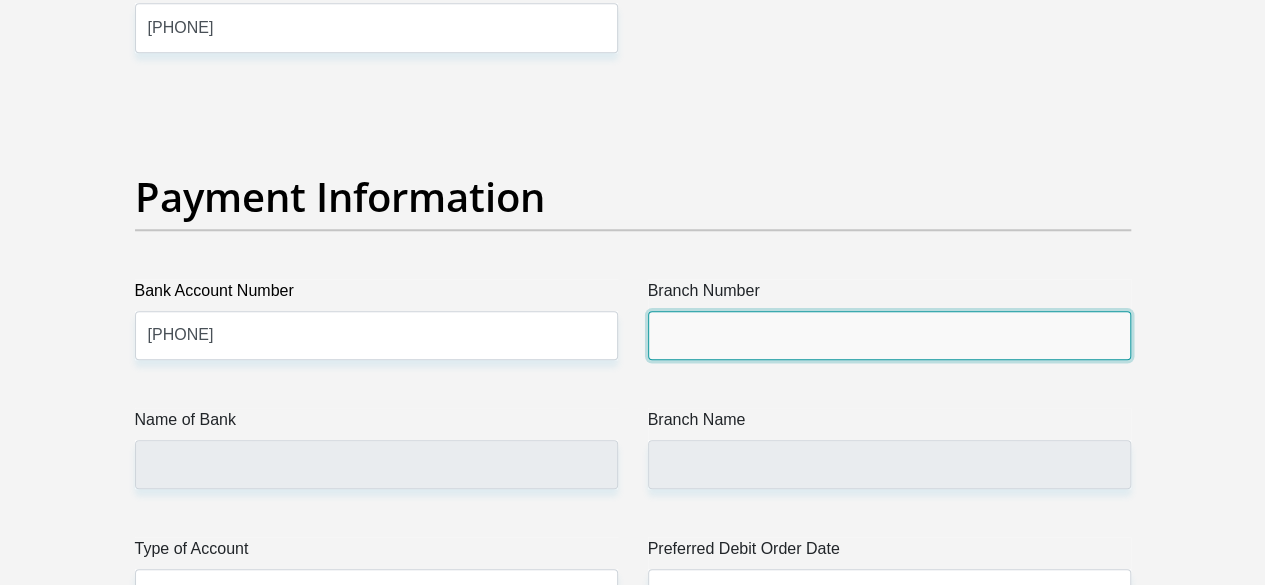 click on "Branch Number" at bounding box center [889, 335] 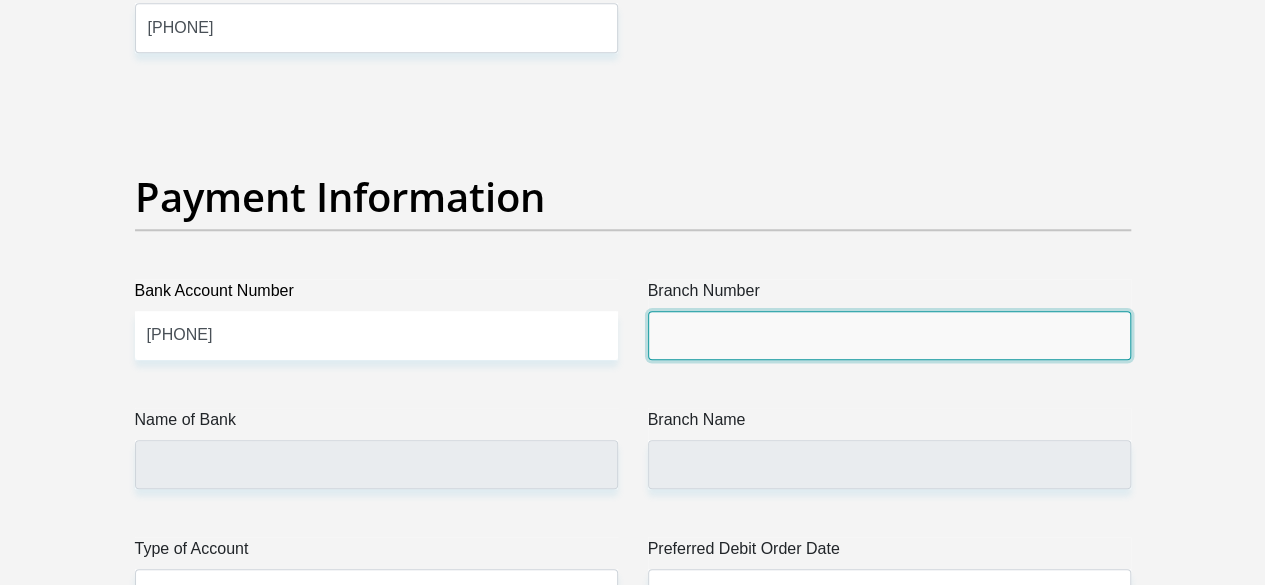 click on "Branch Number" at bounding box center (889, 335) 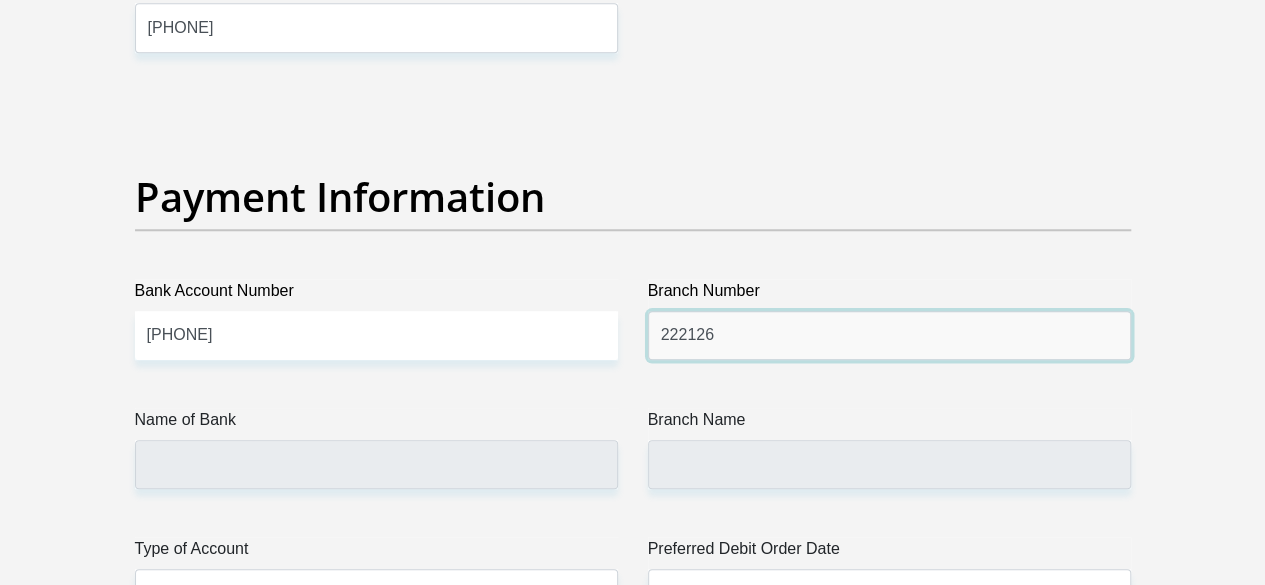 type on "222126" 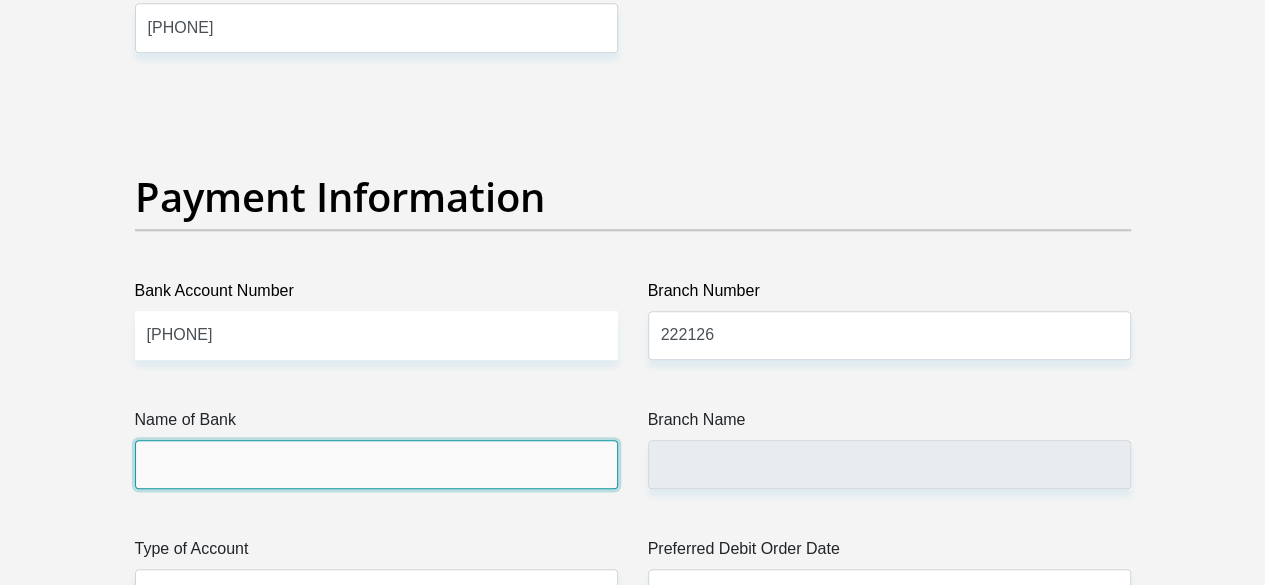 click on "Name of Bank" at bounding box center [376, 464] 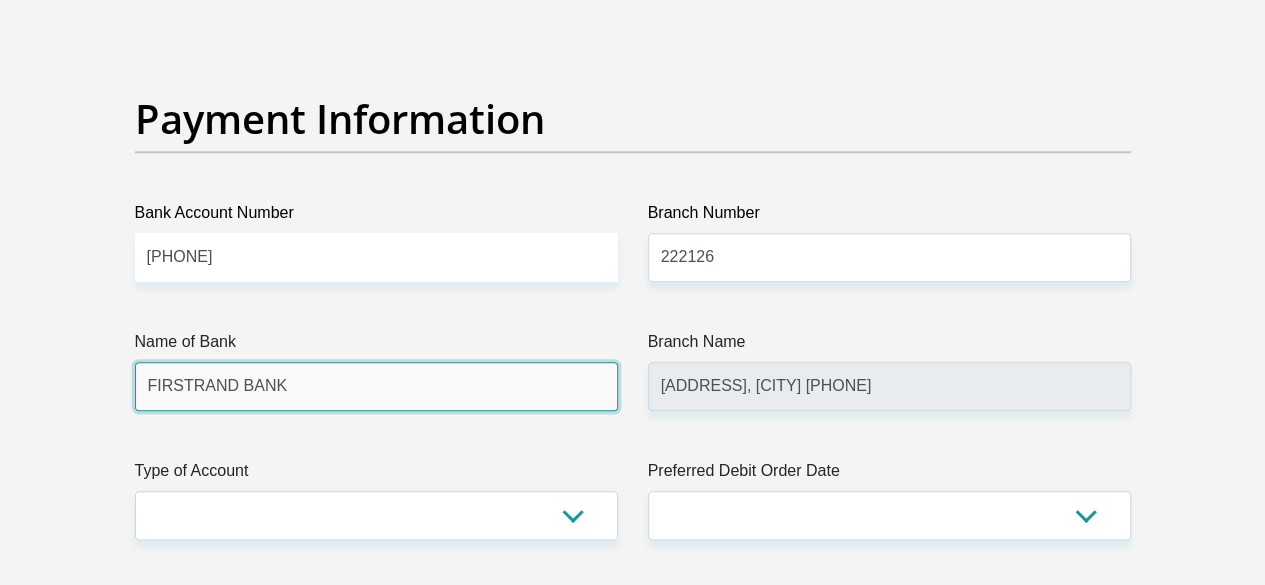 scroll, scrollTop: 4800, scrollLeft: 0, axis: vertical 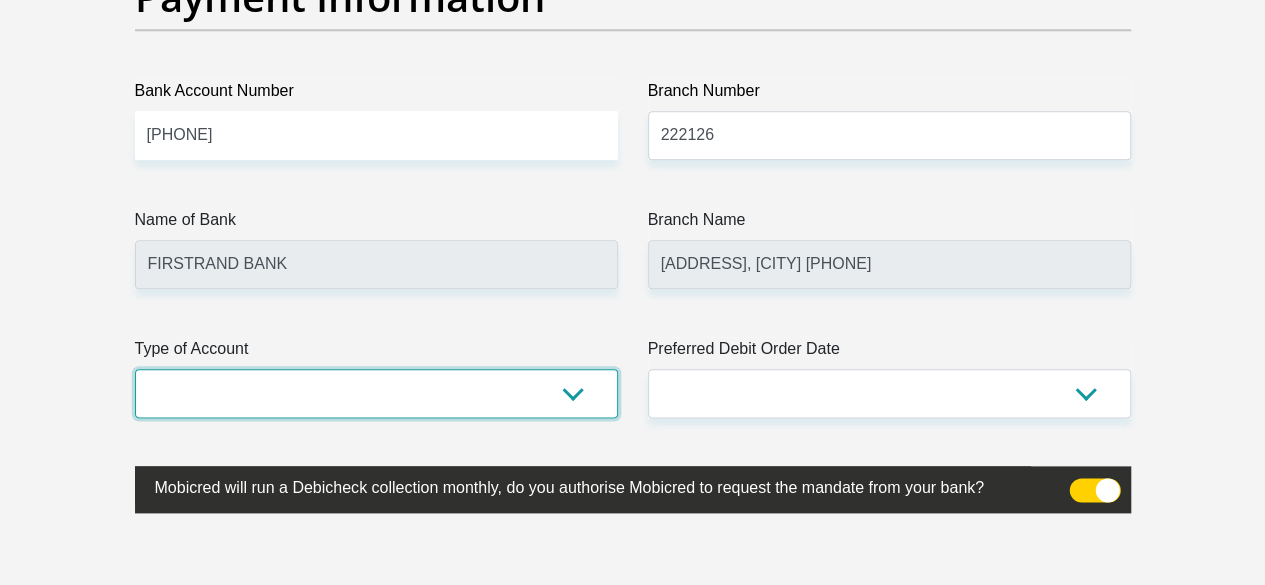 click on "Cheque
Savings" at bounding box center [376, 393] 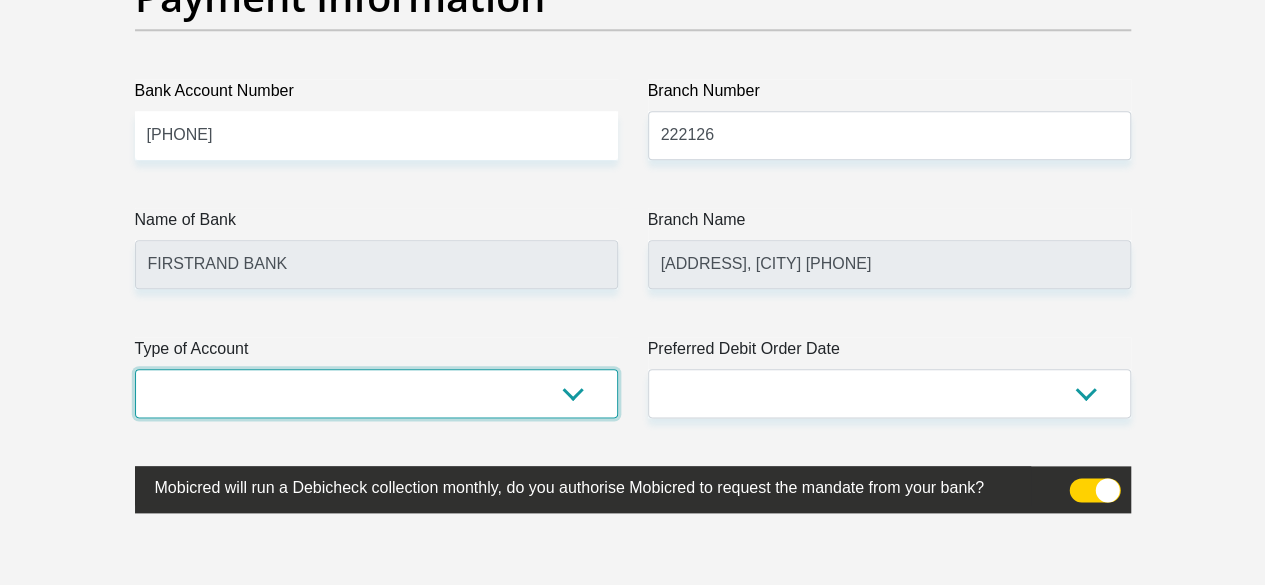 select on "CUR" 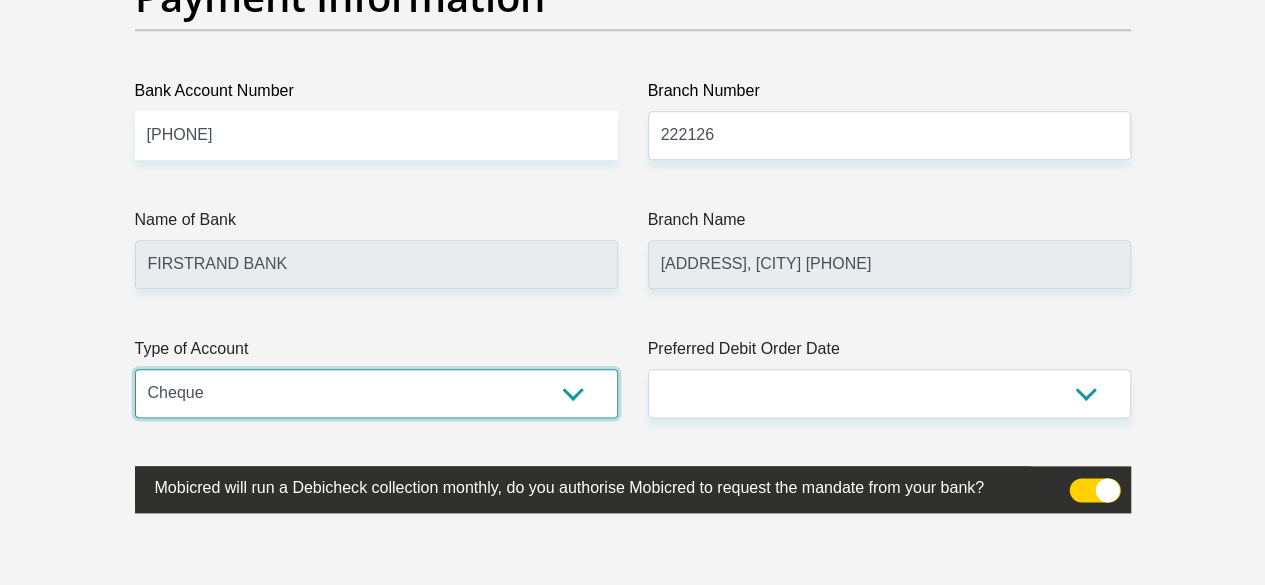 click on "Cheque
Savings" at bounding box center [376, 393] 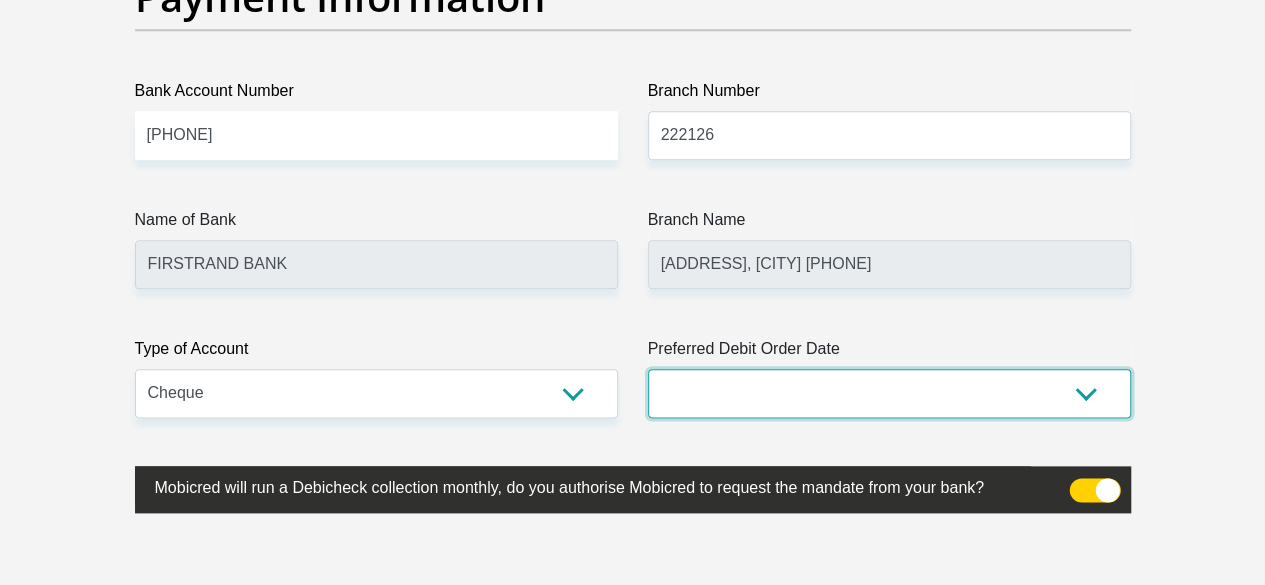 click on "1st
2nd
3rd
4th
5th
7th
18th
19th
20th
21st
22nd
23rd
24th
25th
26th
27th
28th
29th
30th" at bounding box center [889, 393] 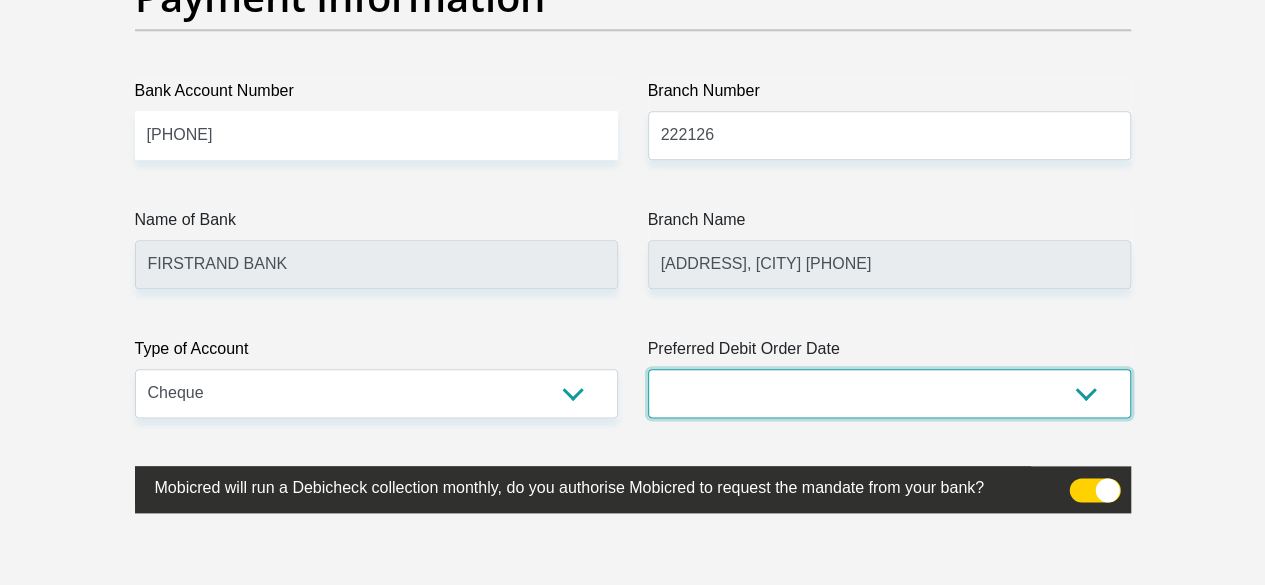 select on "30" 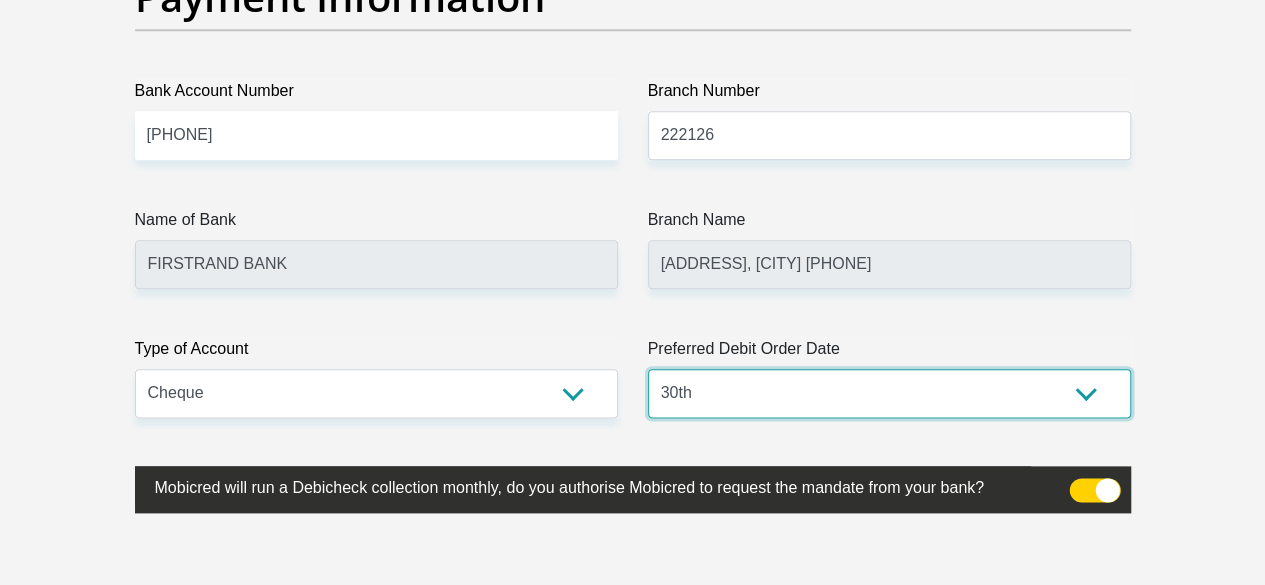 click on "1st
2nd
3rd
4th
5th
7th
18th
19th
20th
21st
22nd
23rd
24th
25th
26th
27th
28th
29th
30th" at bounding box center (889, 393) 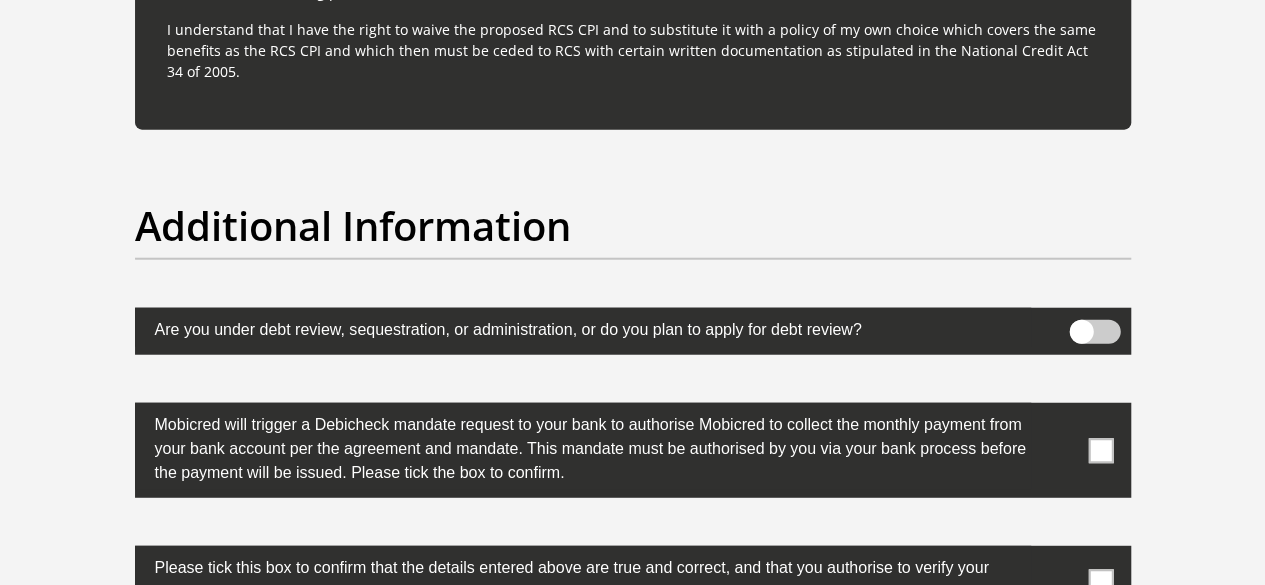 scroll, scrollTop: 6400, scrollLeft: 0, axis: vertical 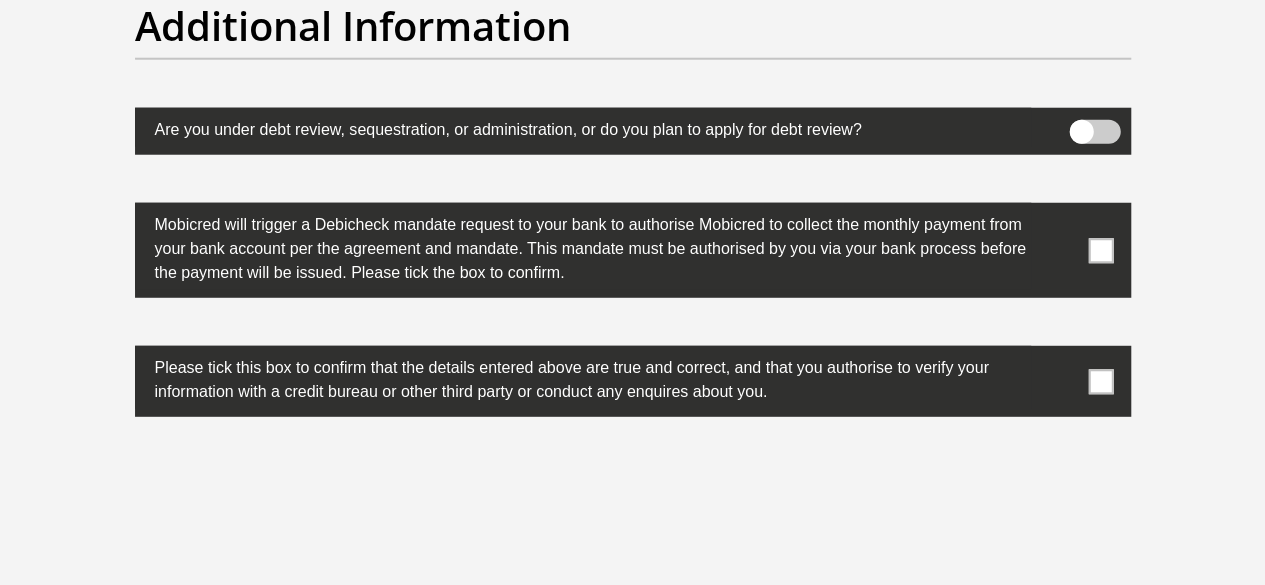 click at bounding box center (1100, 250) 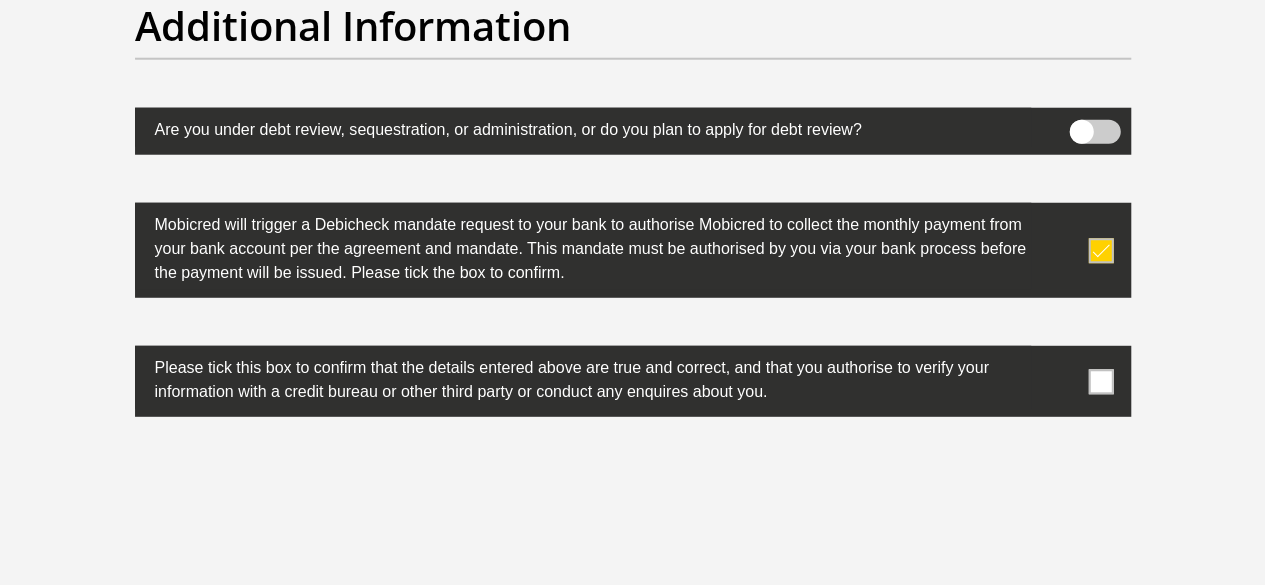 click at bounding box center (1100, 250) 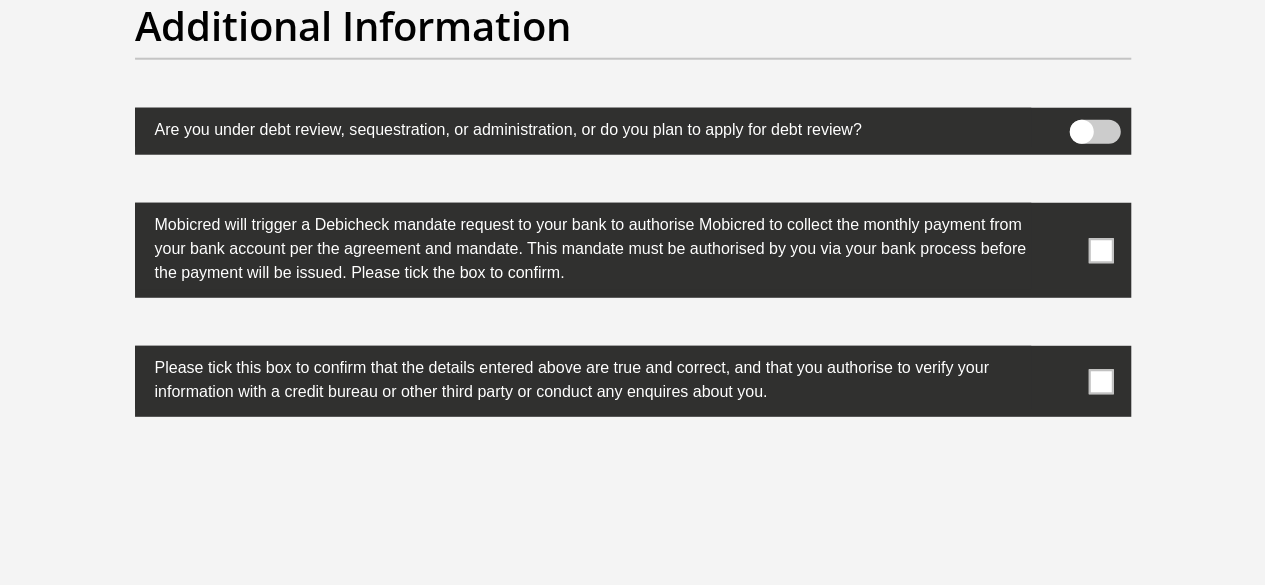 click at bounding box center [1100, 250] 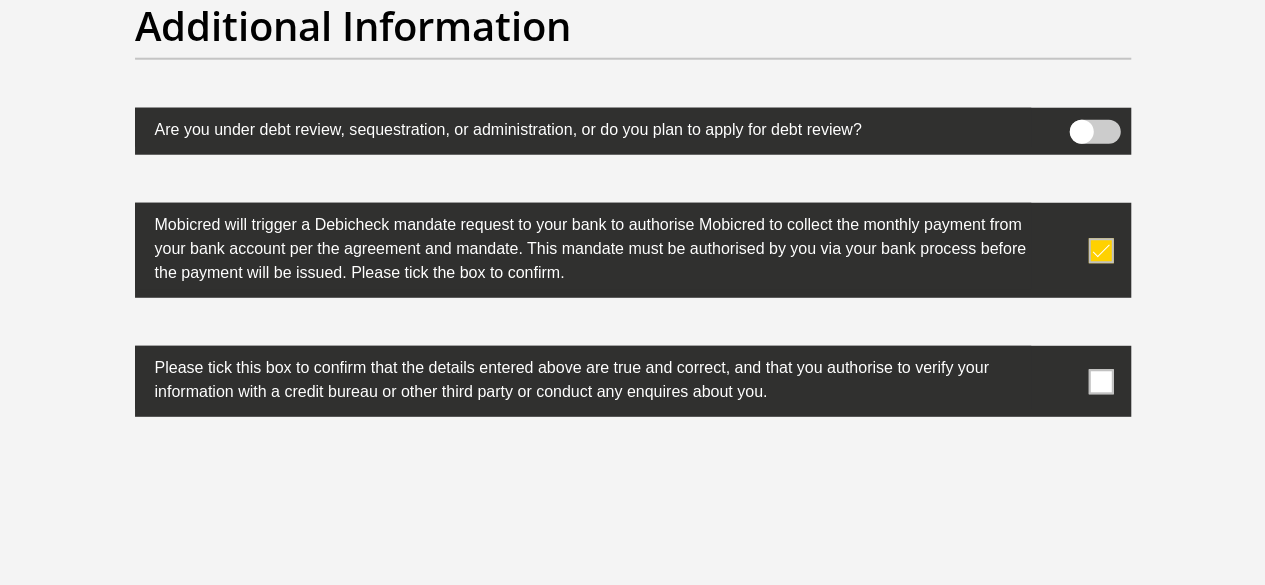 scroll, scrollTop: 5700, scrollLeft: 0, axis: vertical 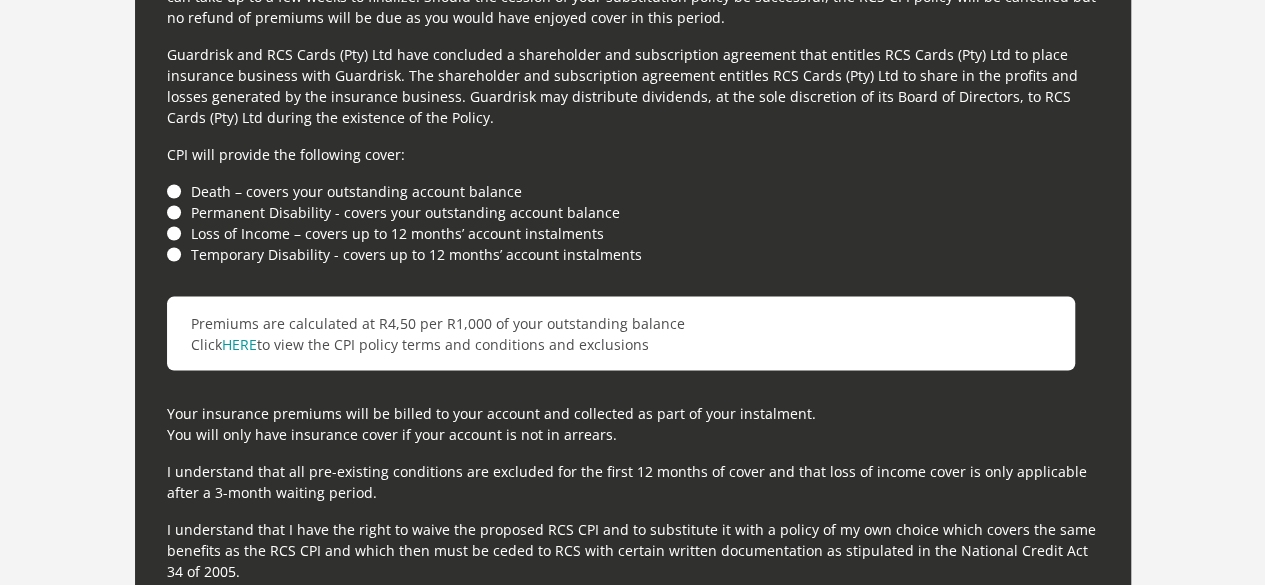 click on "Loss of Income – covers up to 12 months’ account instalments" at bounding box center (633, 233) 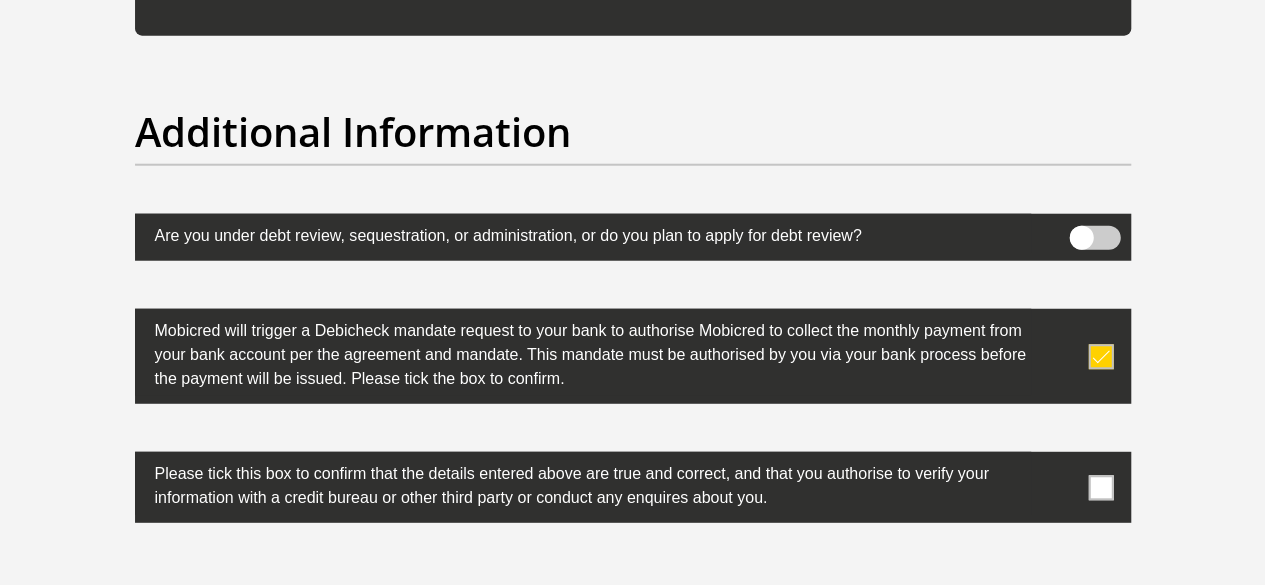 scroll, scrollTop: 6300, scrollLeft: 0, axis: vertical 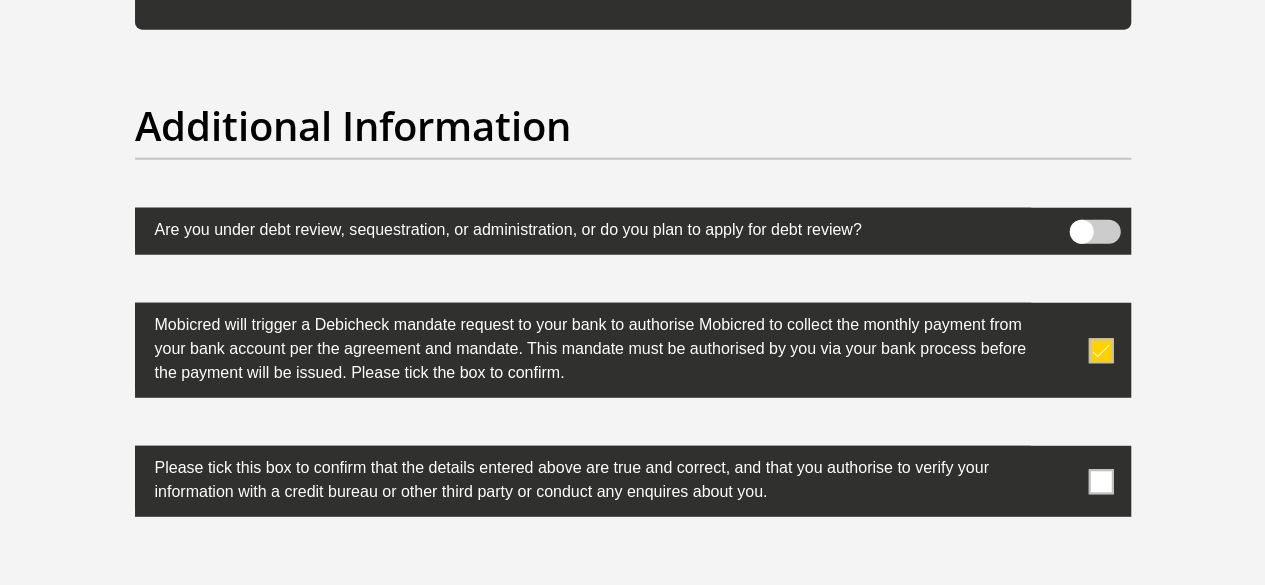 click at bounding box center [1100, 481] 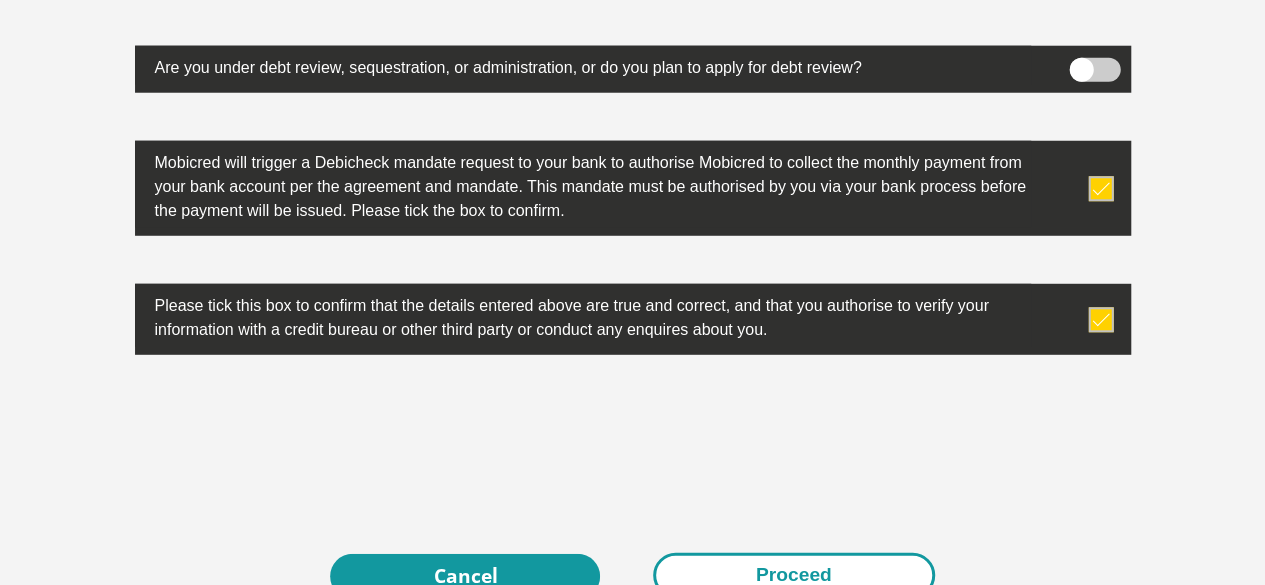 scroll, scrollTop: 6600, scrollLeft: 0, axis: vertical 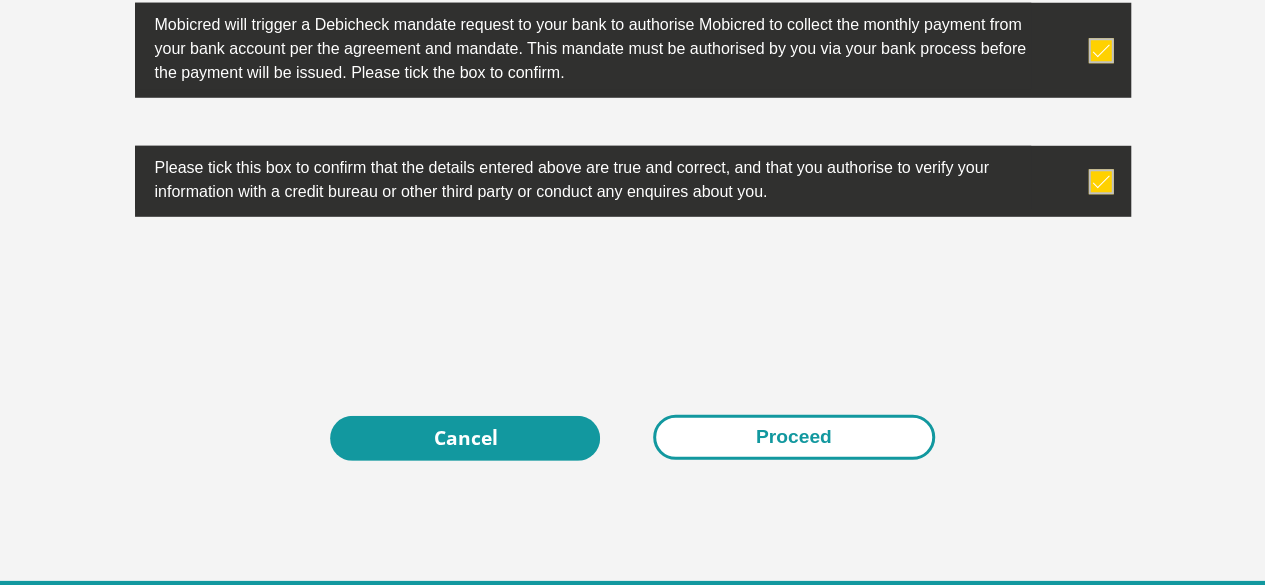 click on "Proceed" at bounding box center (794, 437) 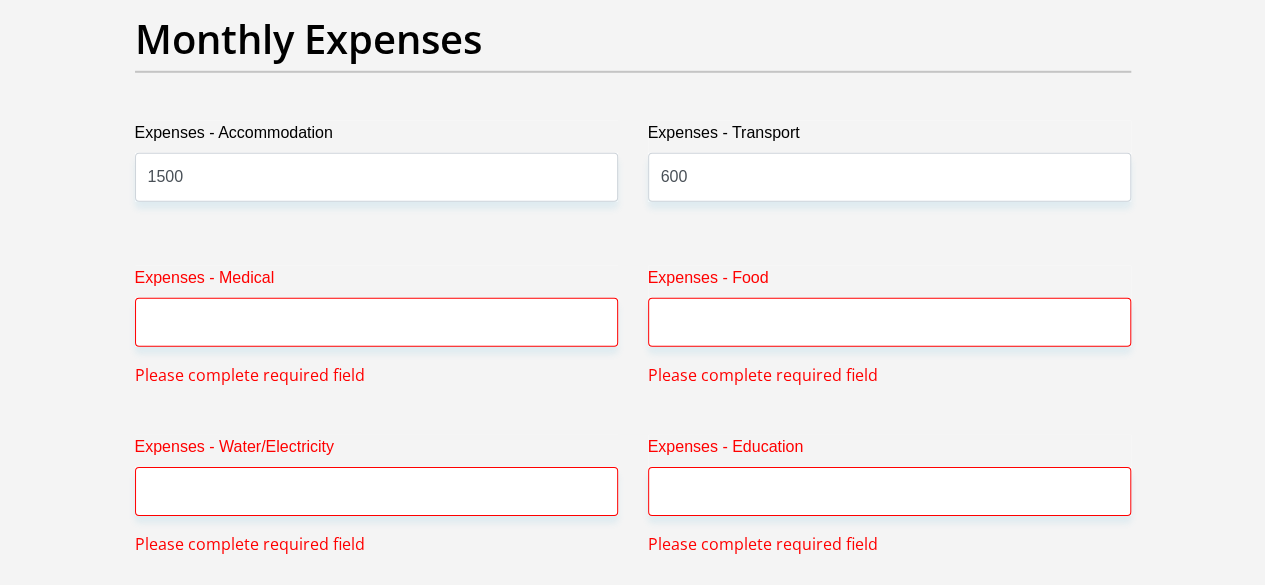 scroll, scrollTop: 2951, scrollLeft: 0, axis: vertical 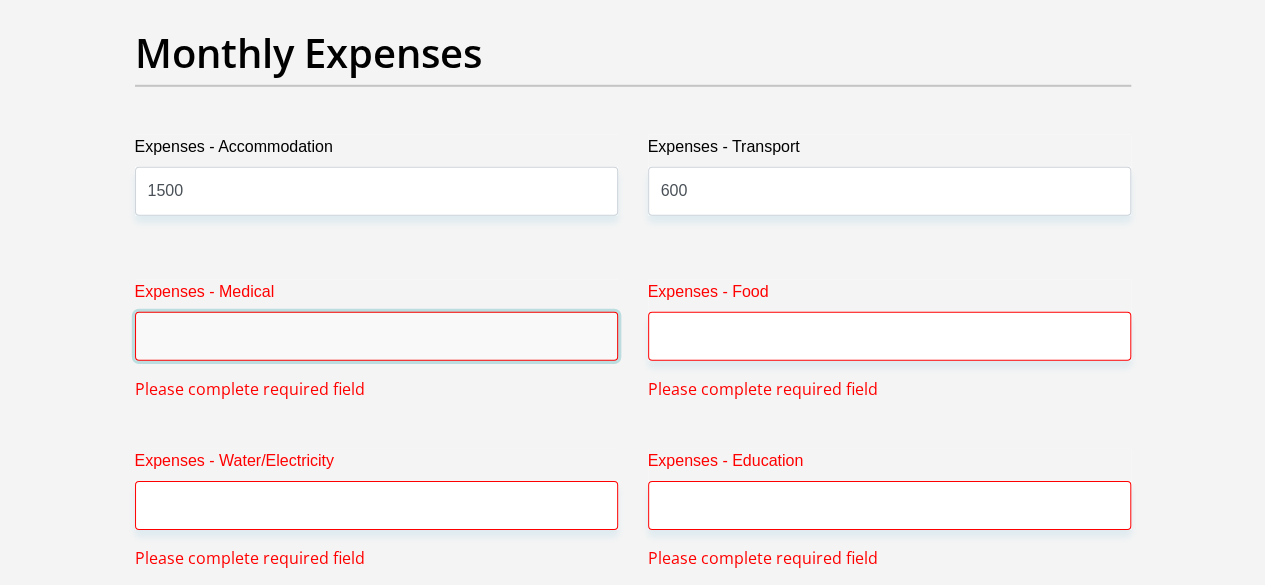 click on "Expenses - Medical" at bounding box center [376, 336] 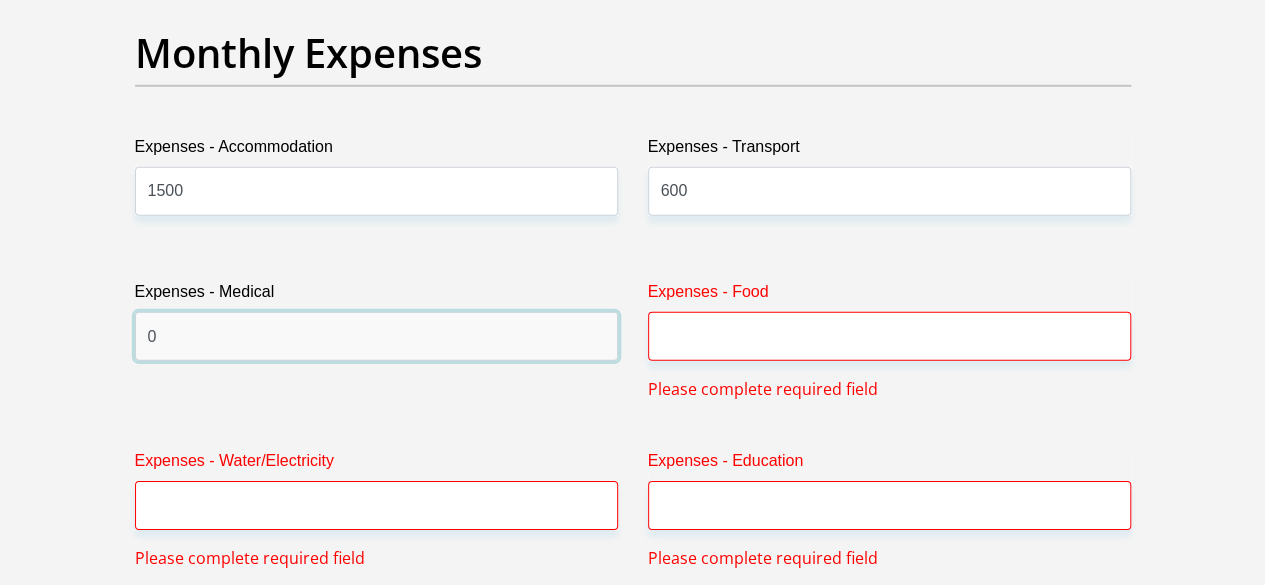 type on "0" 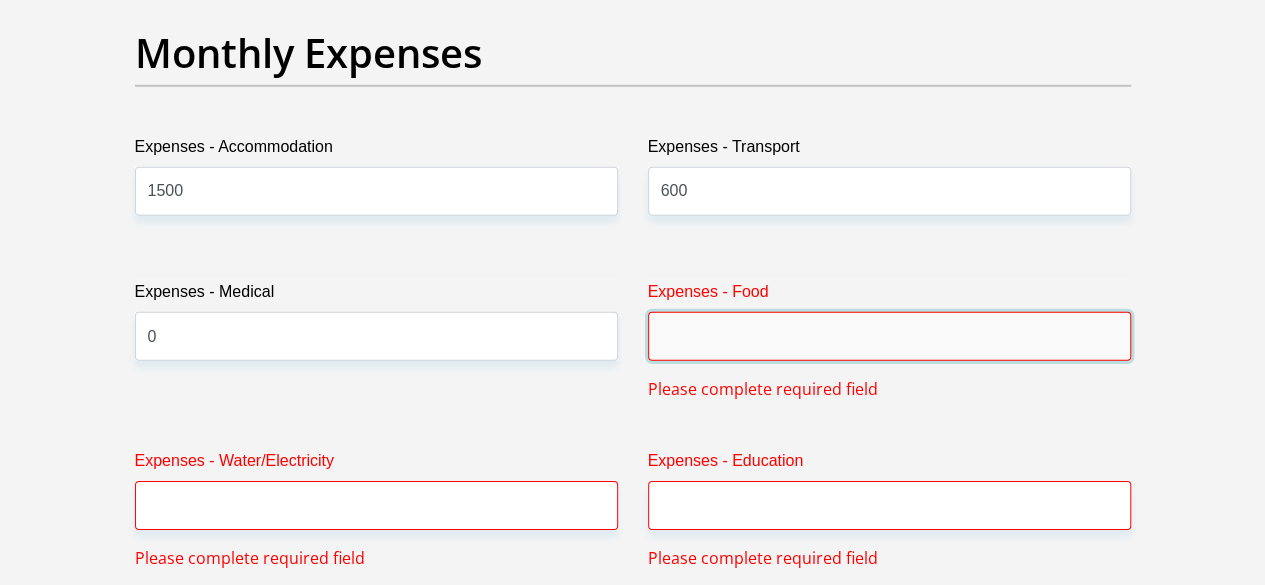 click on "Expenses - Food" at bounding box center (889, 336) 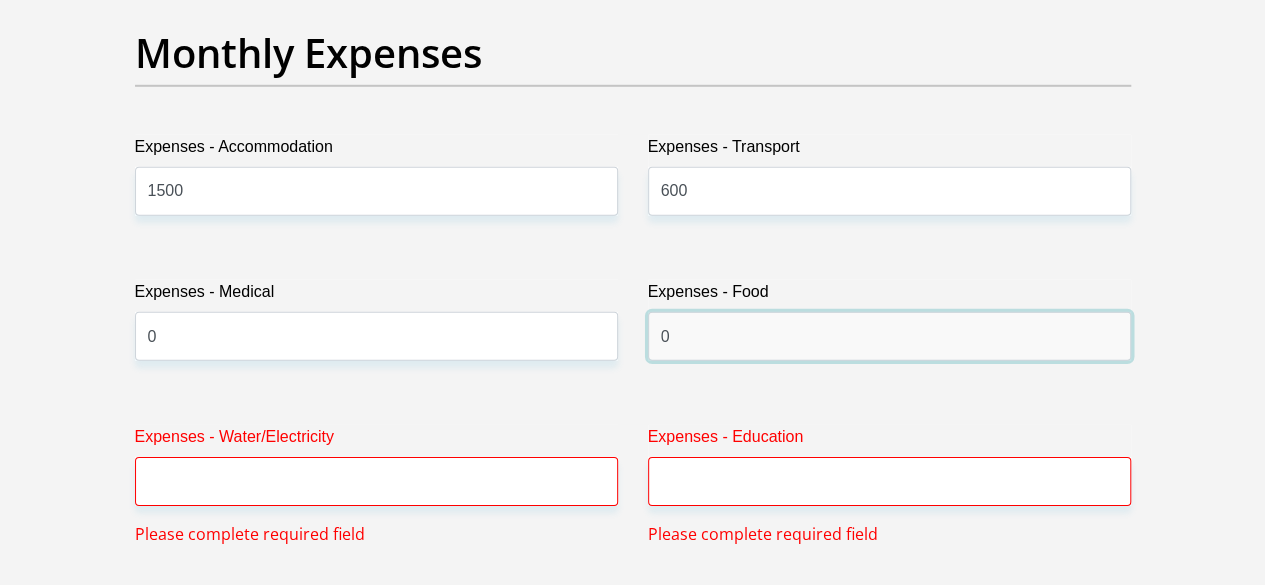 type on "0" 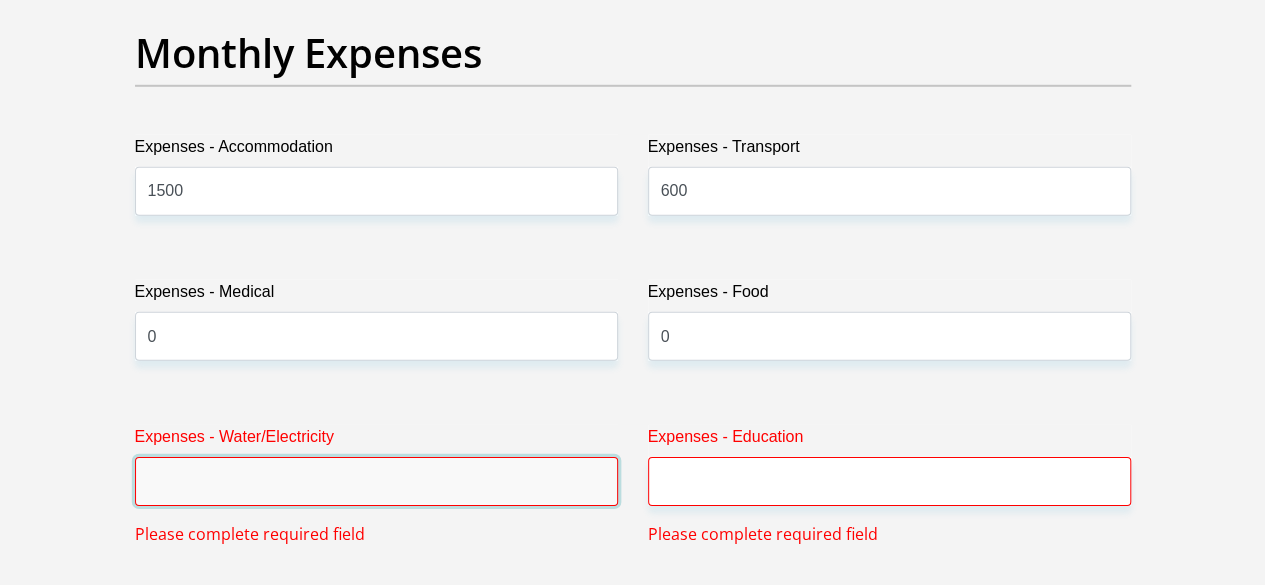 click on "Expenses - Water/Electricity" at bounding box center (376, 481) 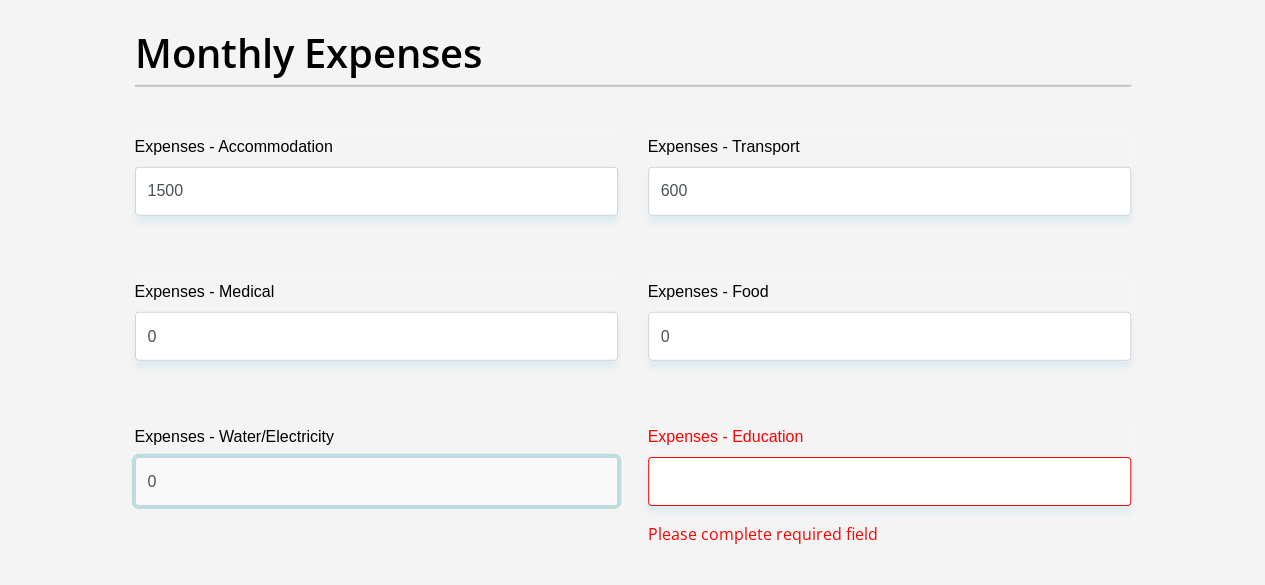 type on "0" 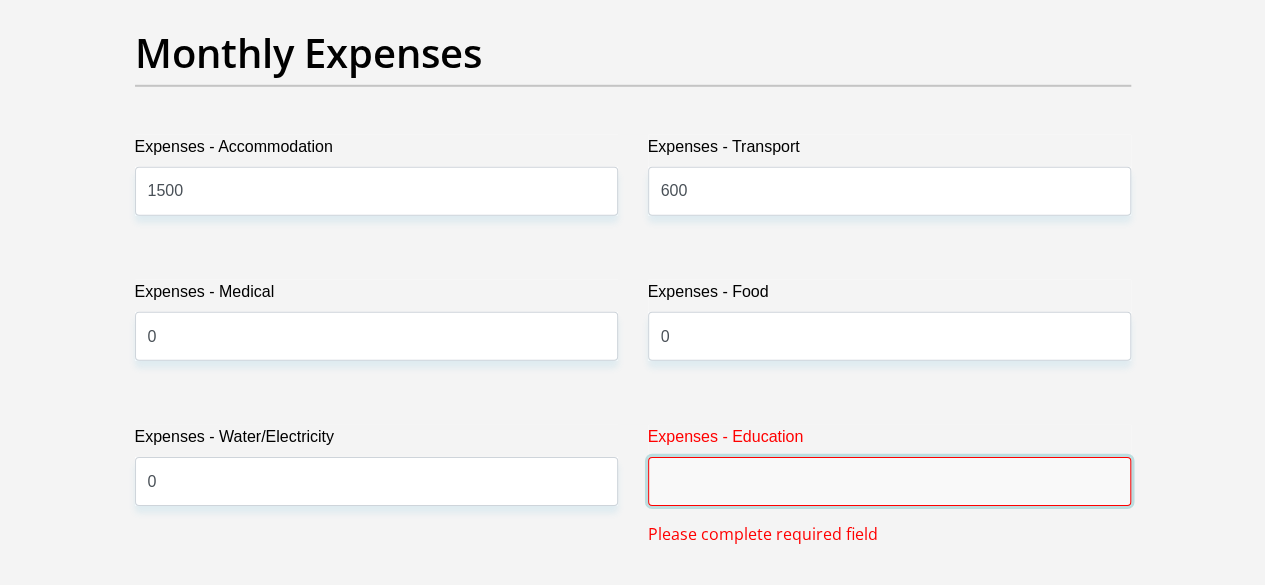 click on "Expenses - Education" at bounding box center (889, 481) 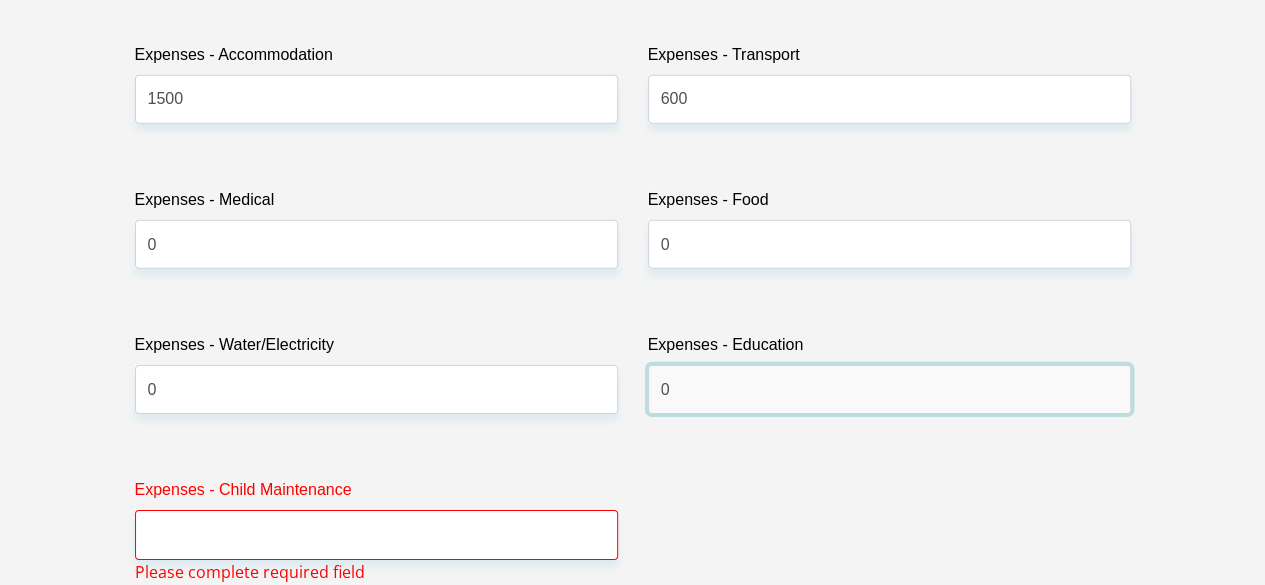 scroll, scrollTop: 3151, scrollLeft: 0, axis: vertical 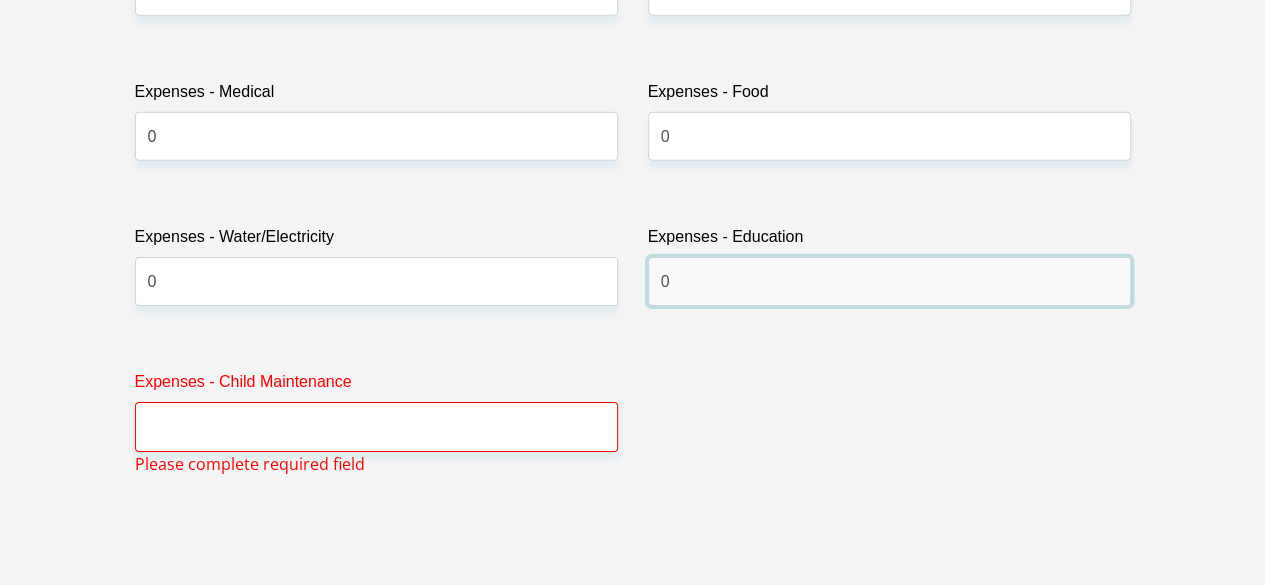 type on "0" 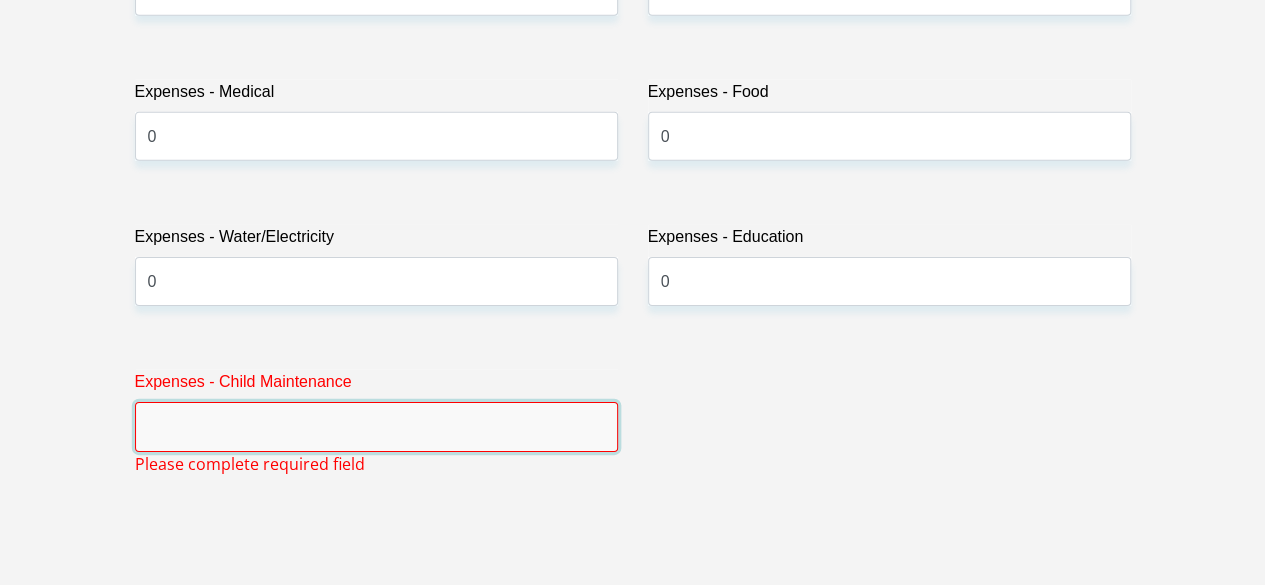 click on "Expenses - Child Maintenance" at bounding box center [376, 426] 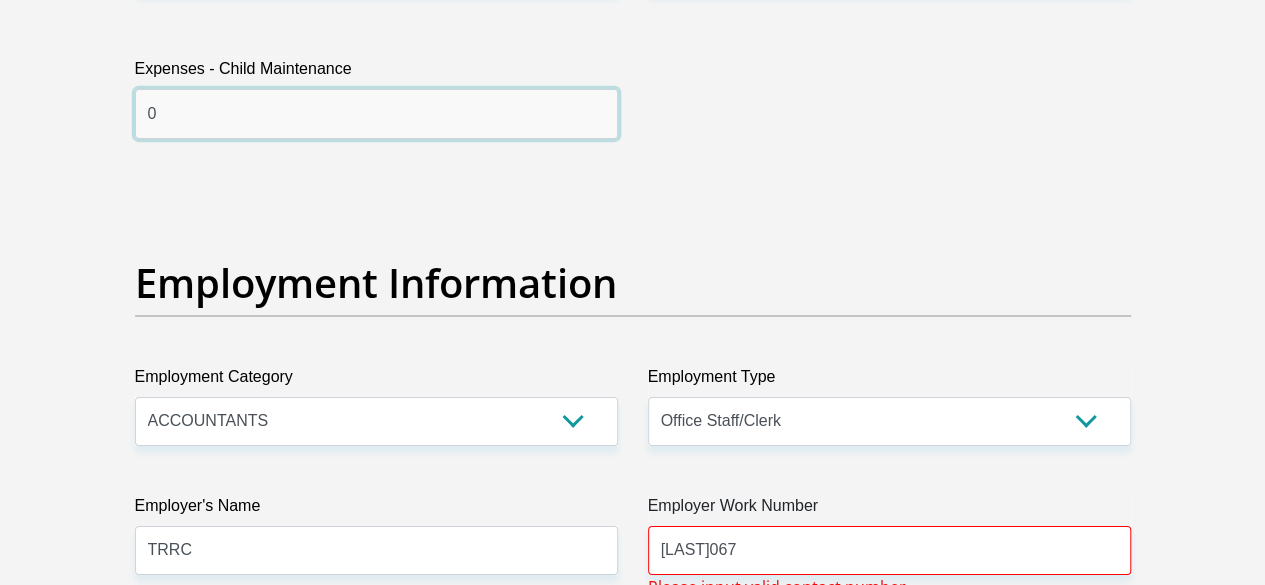scroll, scrollTop: 3751, scrollLeft: 0, axis: vertical 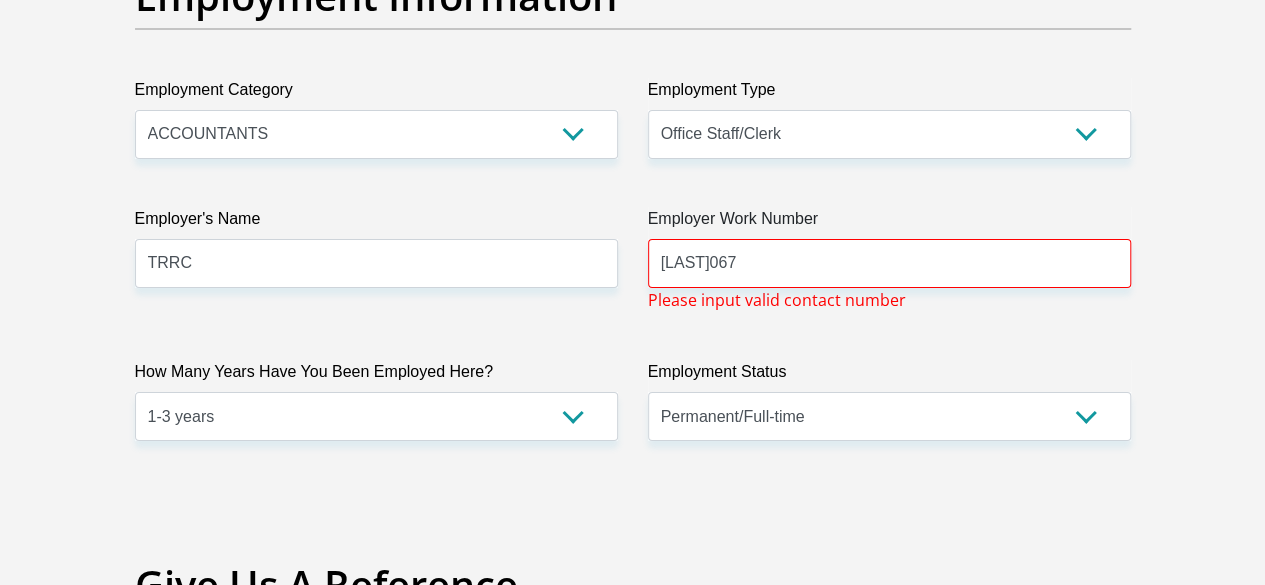 type on "0" 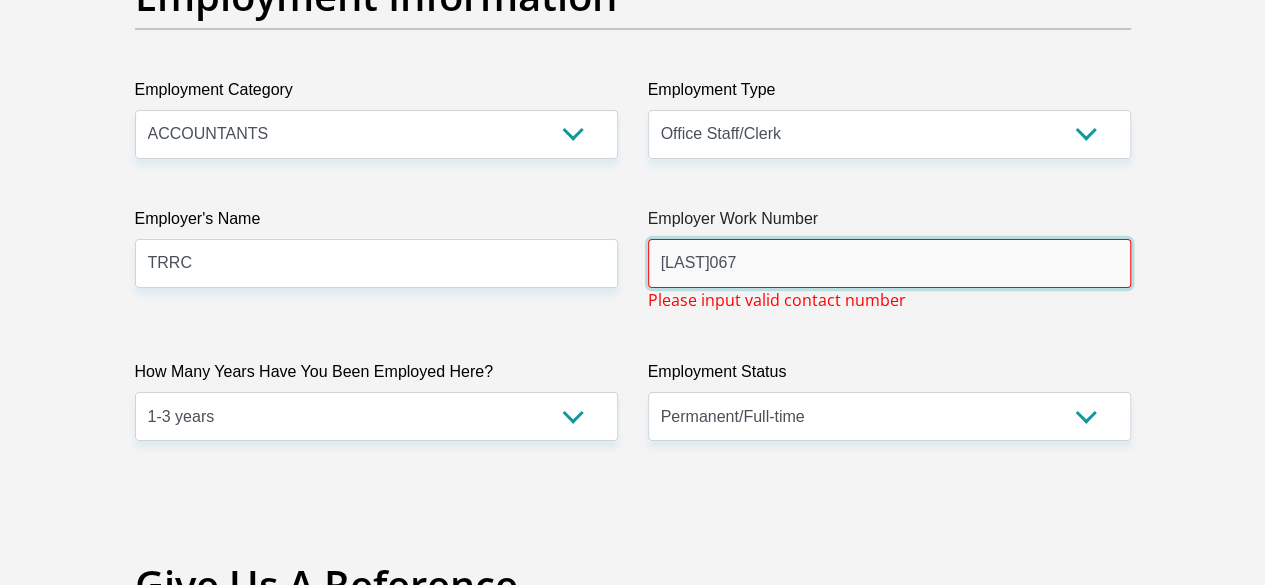 click on "TRRC067" at bounding box center [889, 263] 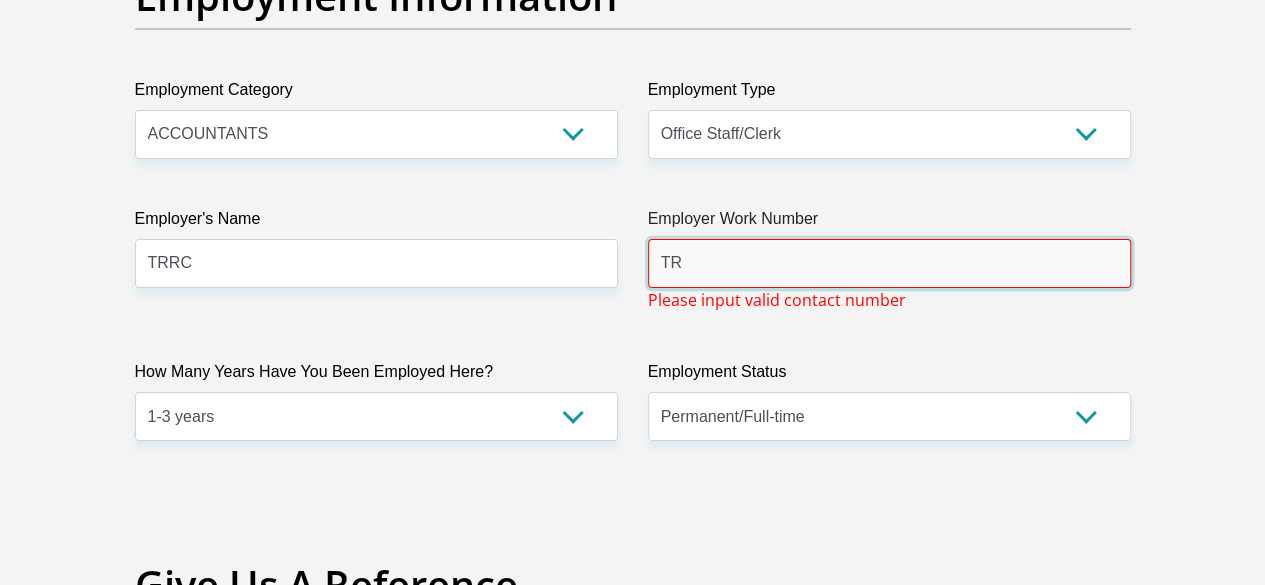 type on "T" 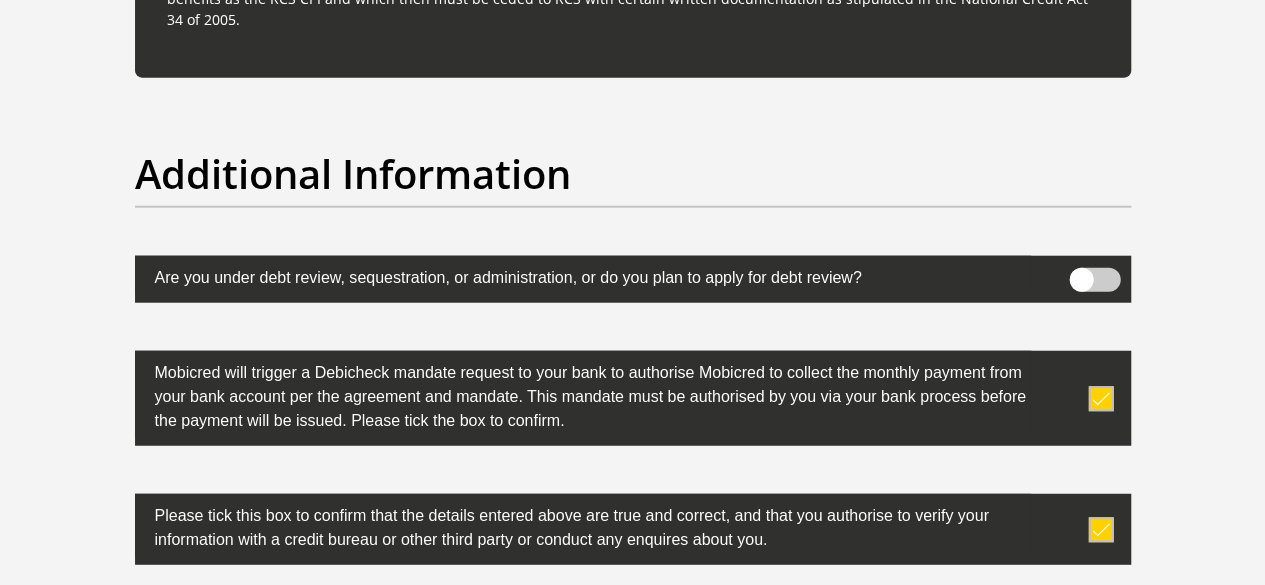 scroll, scrollTop: 6551, scrollLeft: 0, axis: vertical 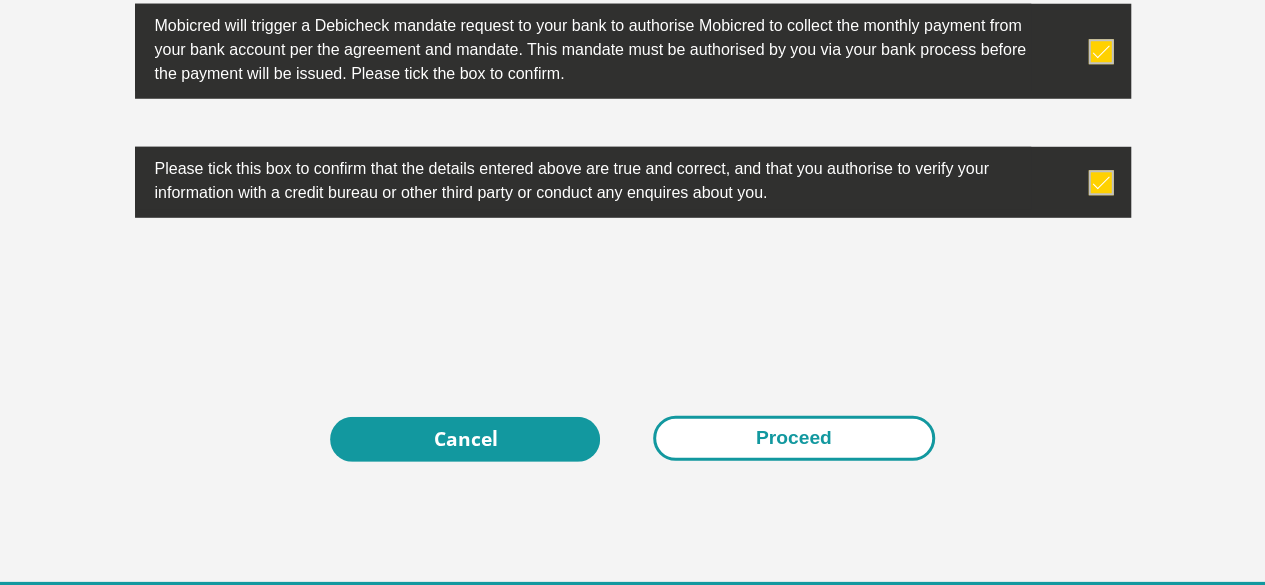 type on "0320610492" 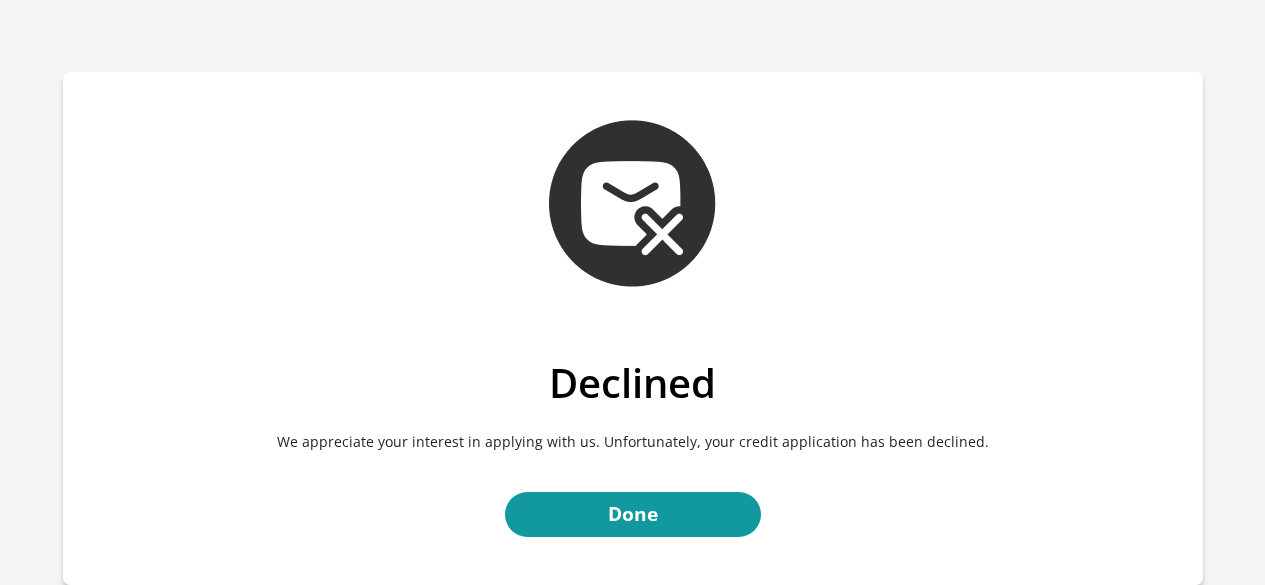 scroll, scrollTop: 0, scrollLeft: 0, axis: both 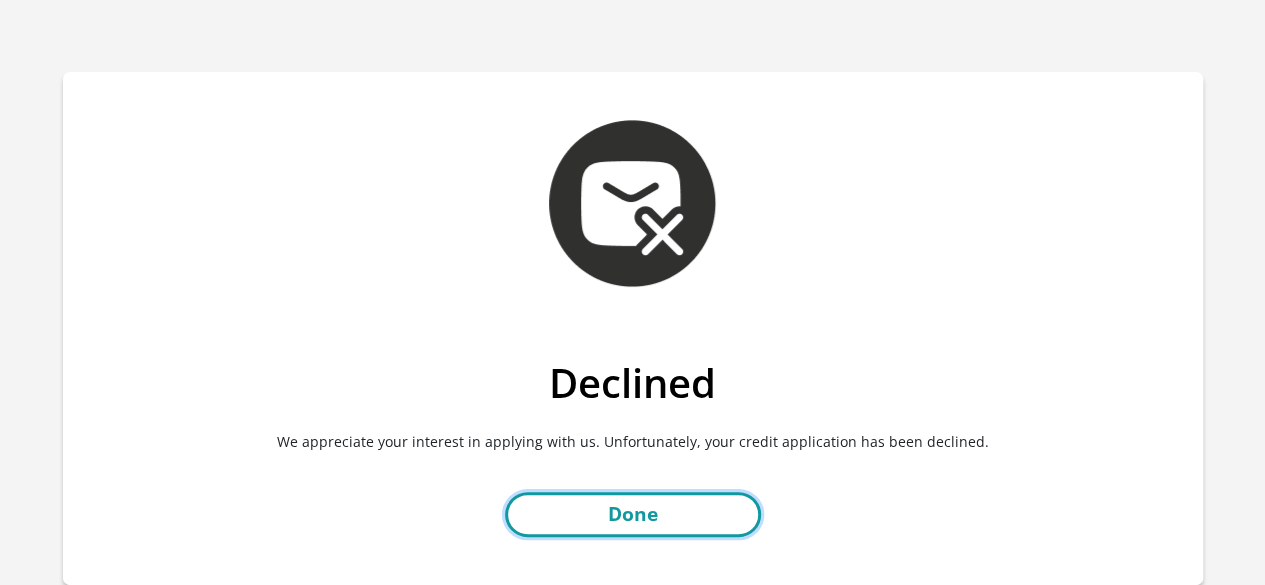click on "Done" at bounding box center [633, 514] 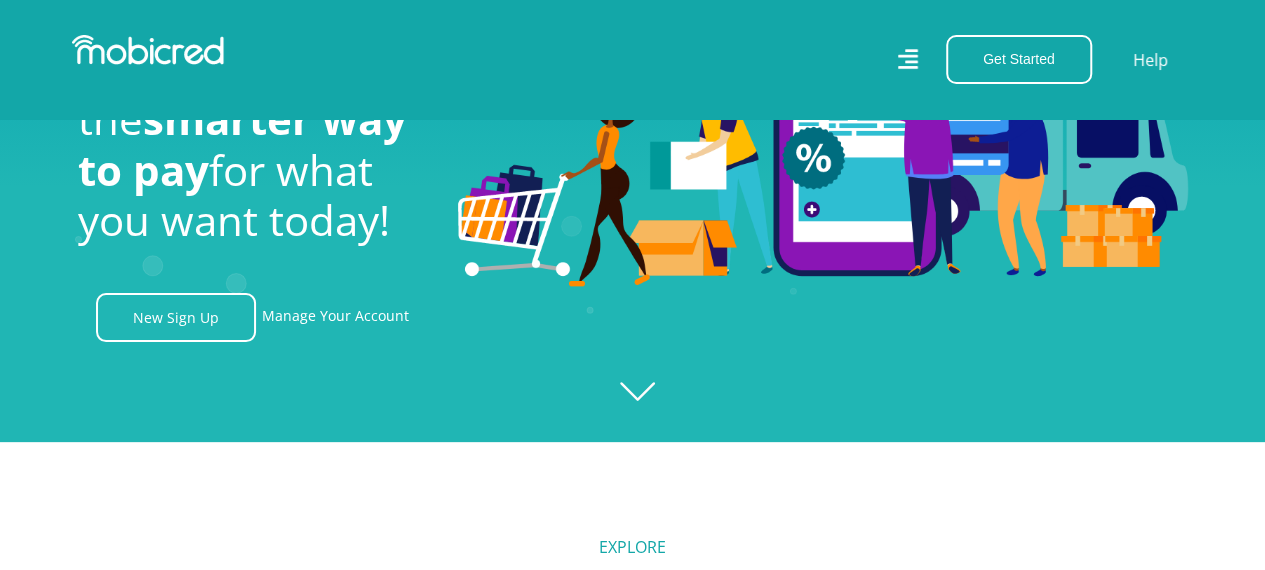 scroll, scrollTop: 0, scrollLeft: 0, axis: both 